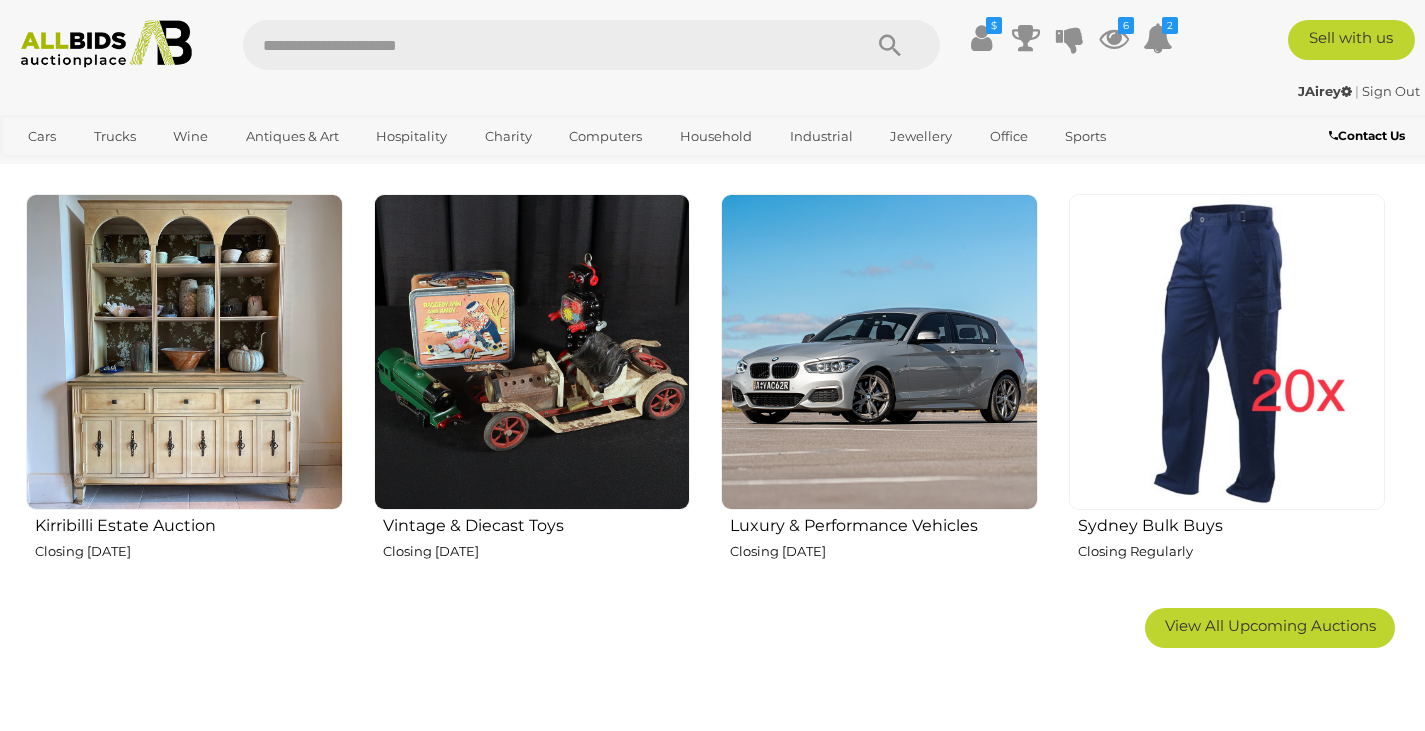 scroll, scrollTop: 1109, scrollLeft: 0, axis: vertical 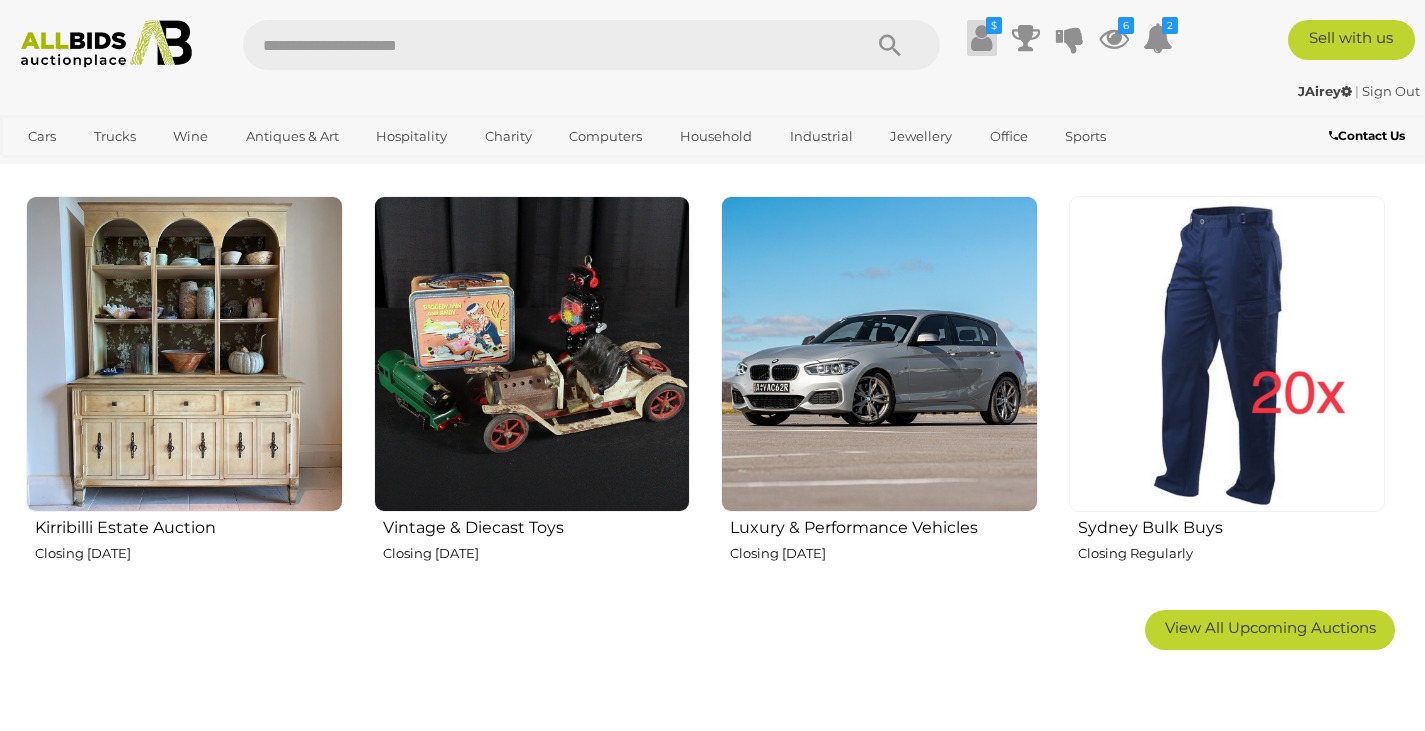 click at bounding box center (981, 38) 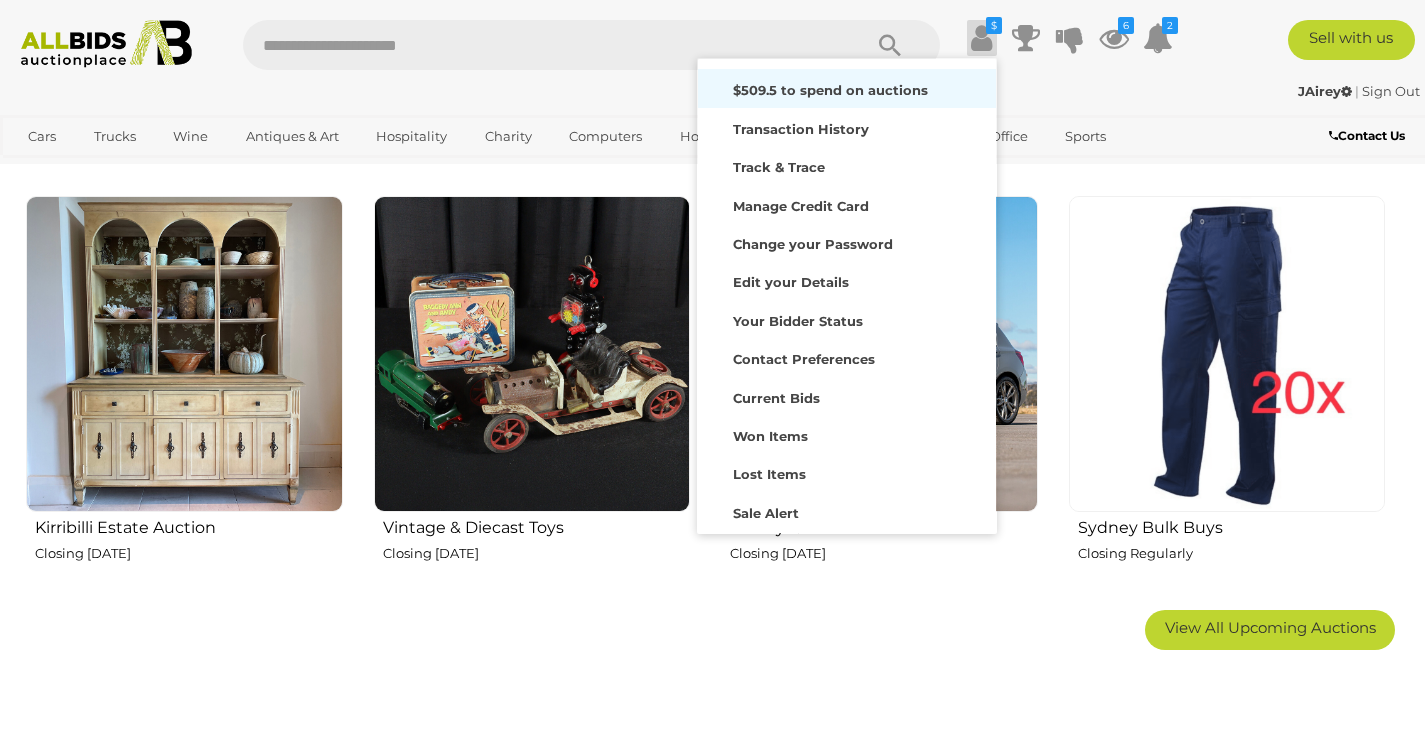 click on "$509.5 to spend on auctions" at bounding box center (830, 90) 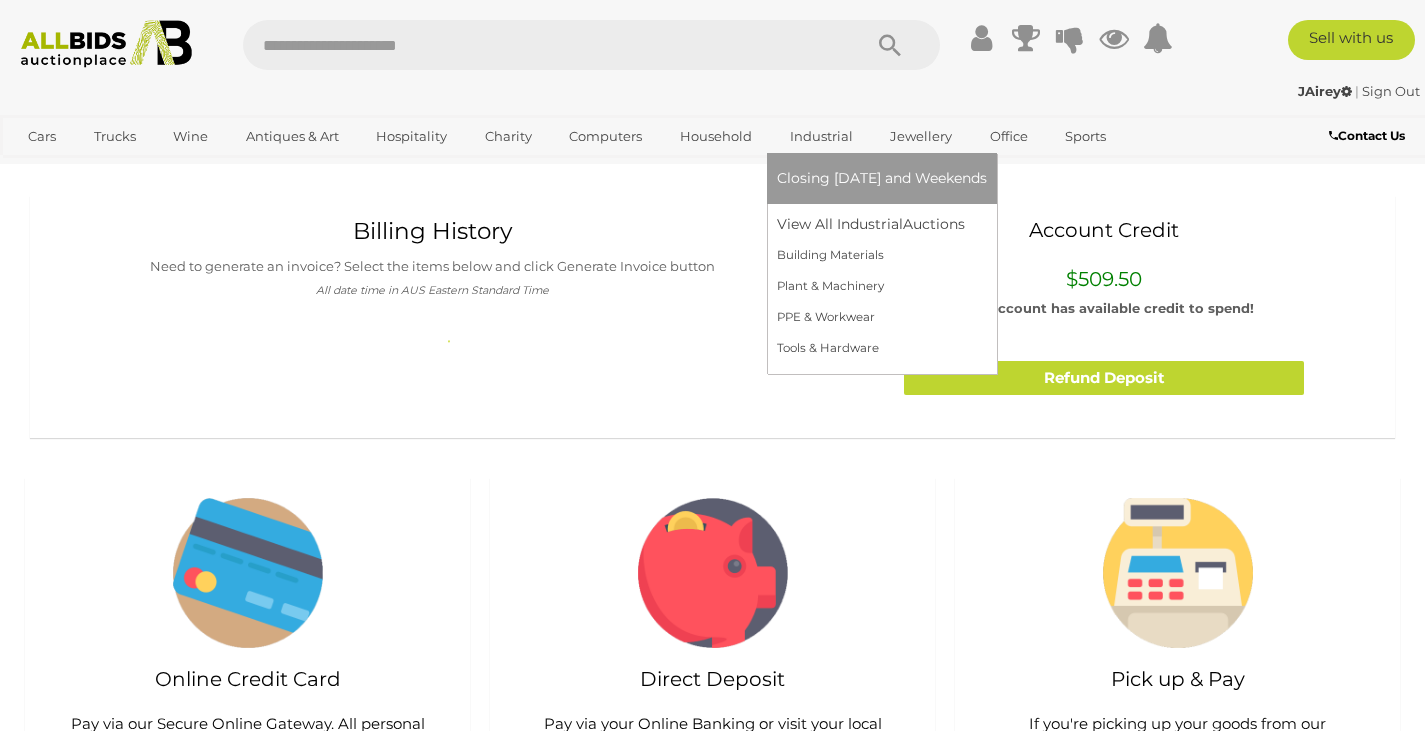 scroll, scrollTop: 0, scrollLeft: 0, axis: both 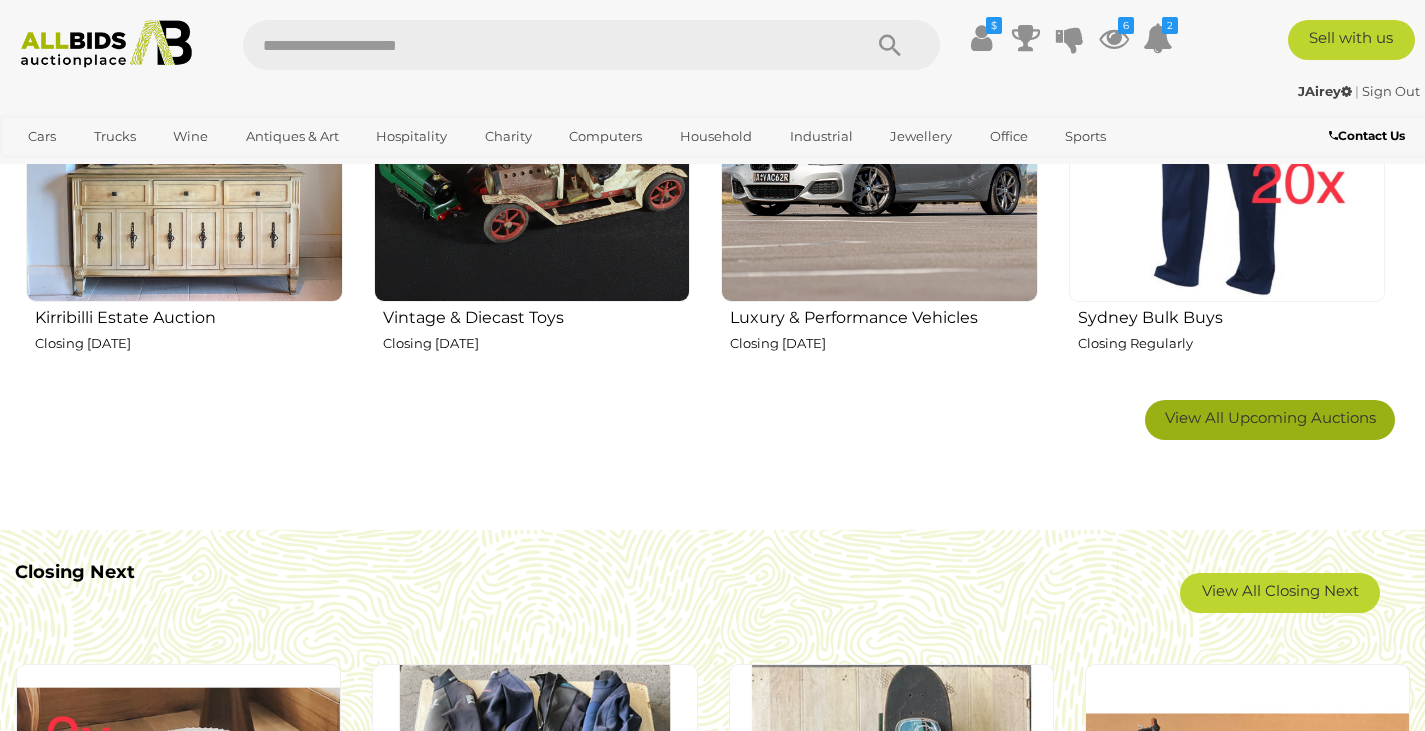 click on "View All Upcoming Auctions" at bounding box center [1270, 420] 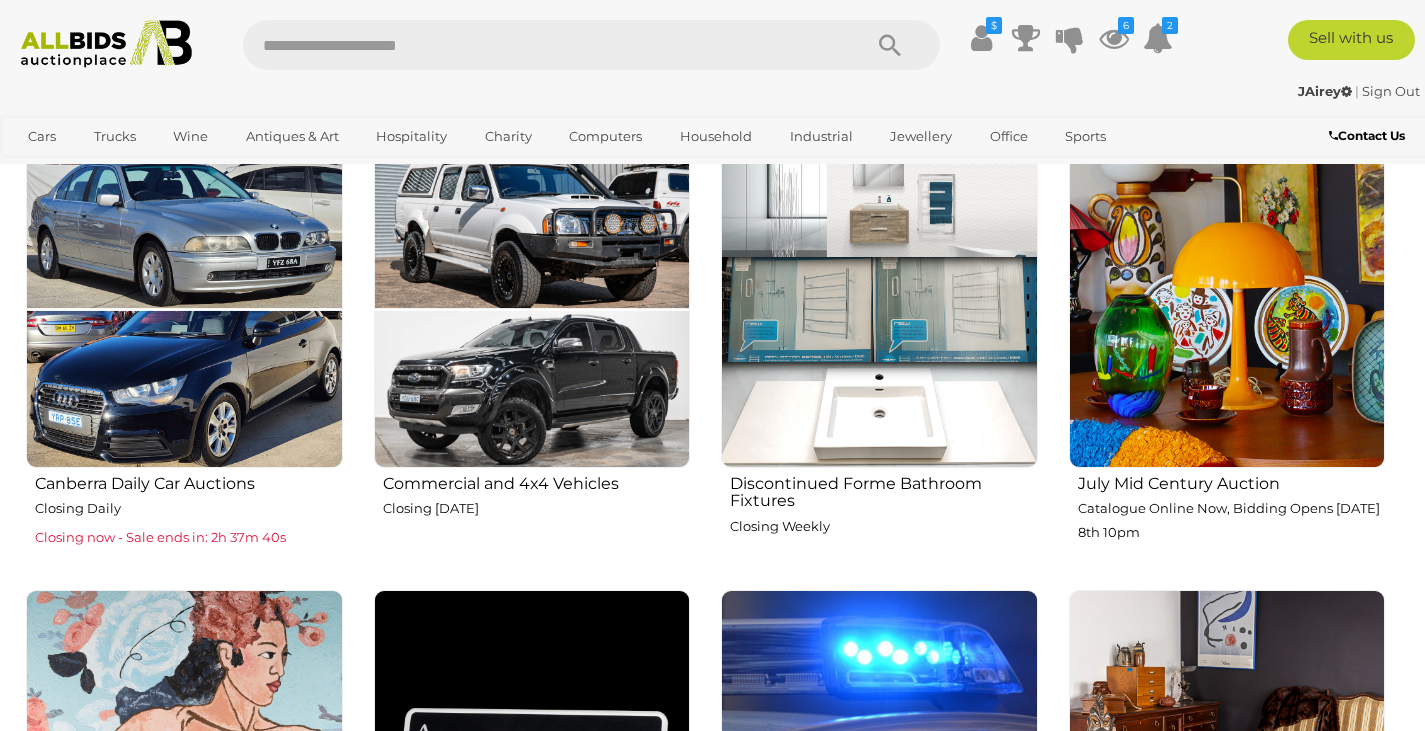 scroll, scrollTop: 1571, scrollLeft: 0, axis: vertical 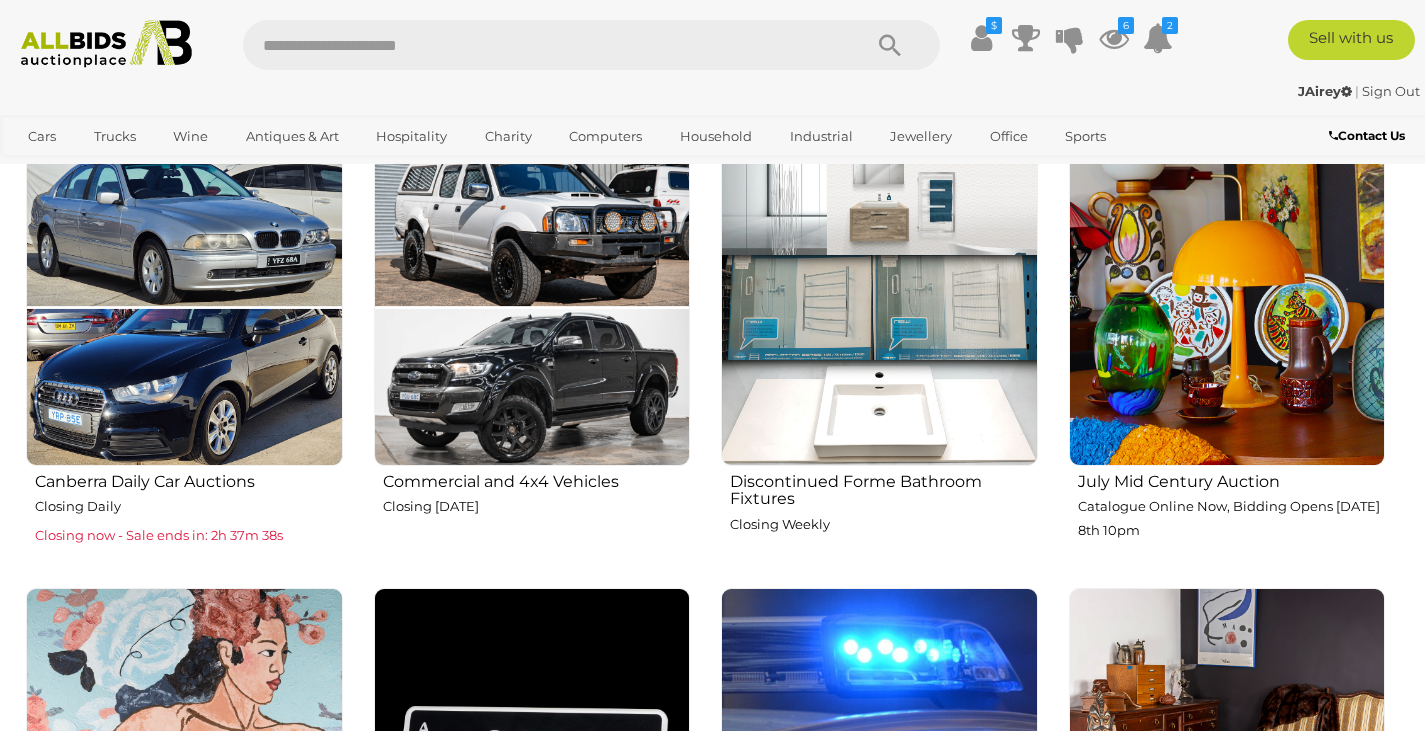 click on "Canberra Daily Car Auctions" at bounding box center (189, 479) 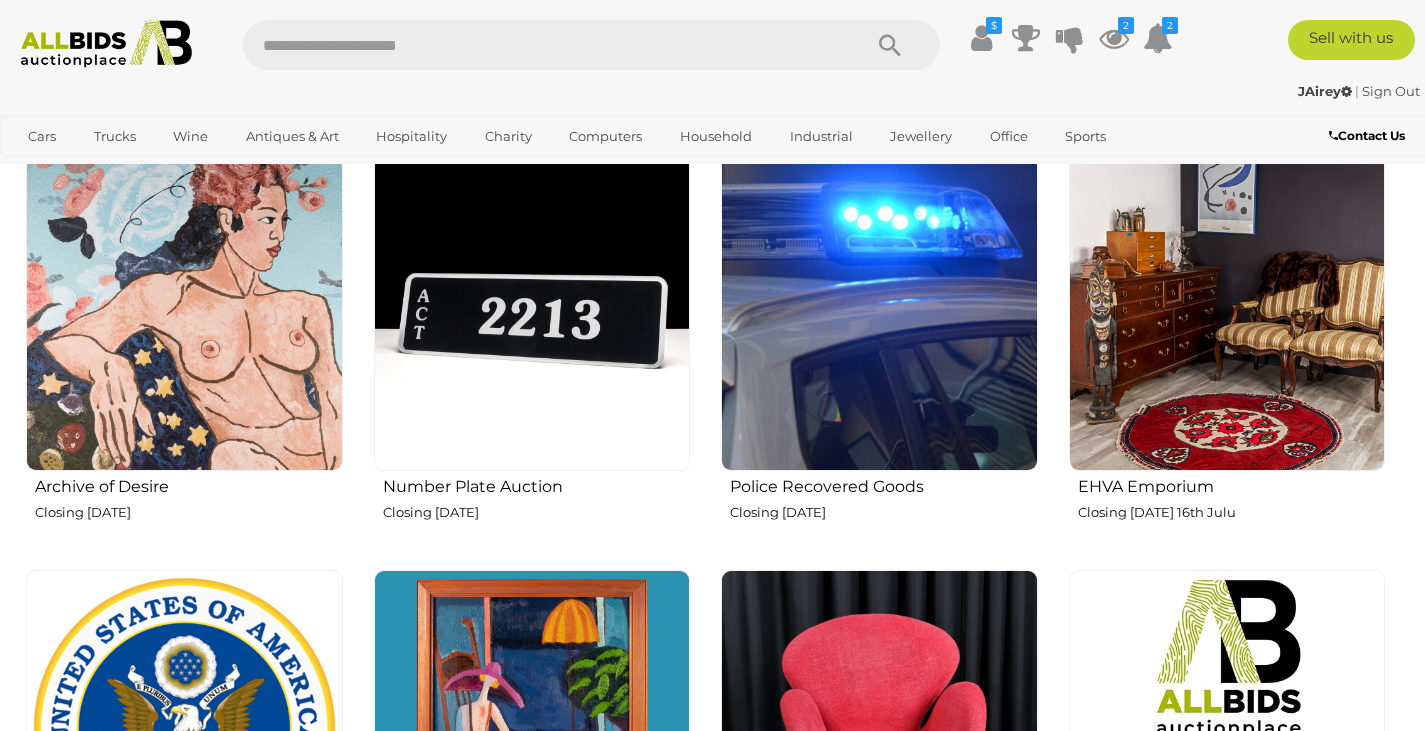 scroll, scrollTop: 2005, scrollLeft: 0, axis: vertical 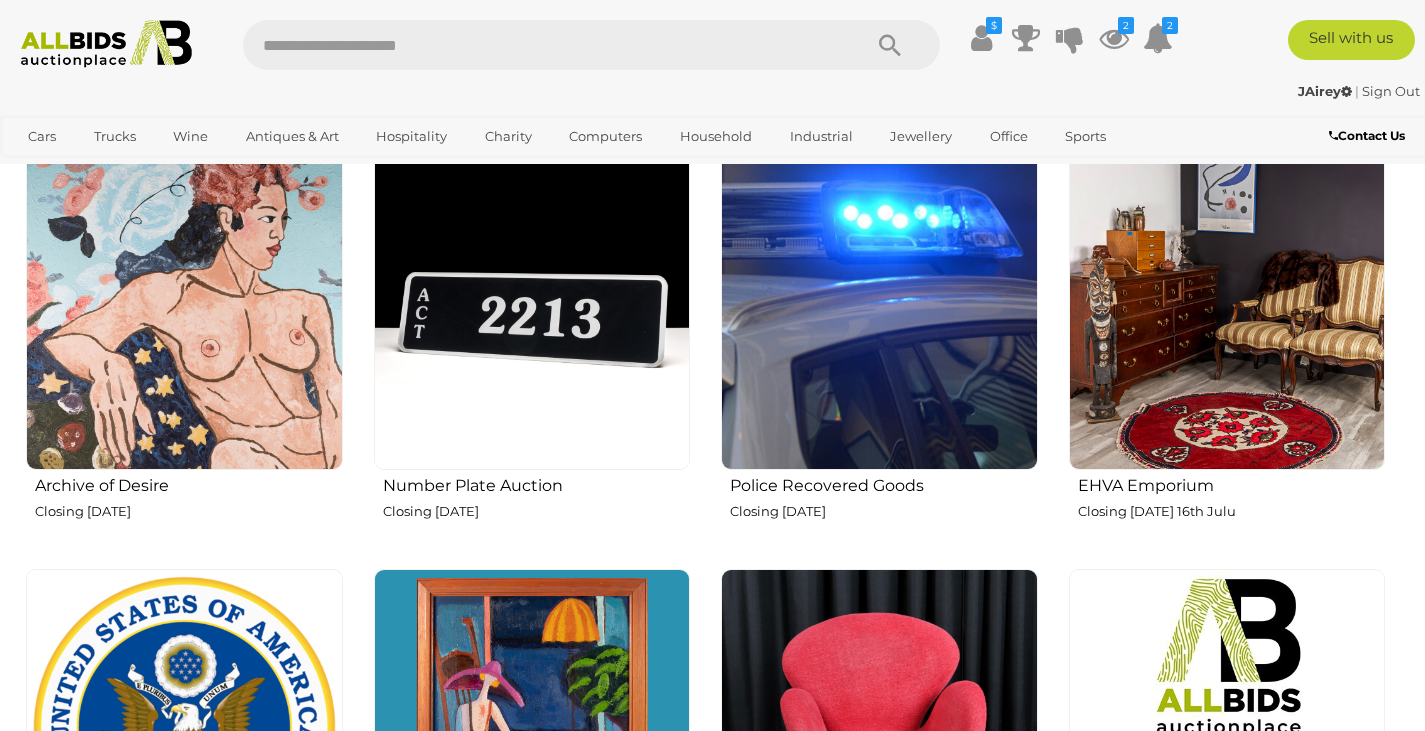 click at bounding box center (184, 312) 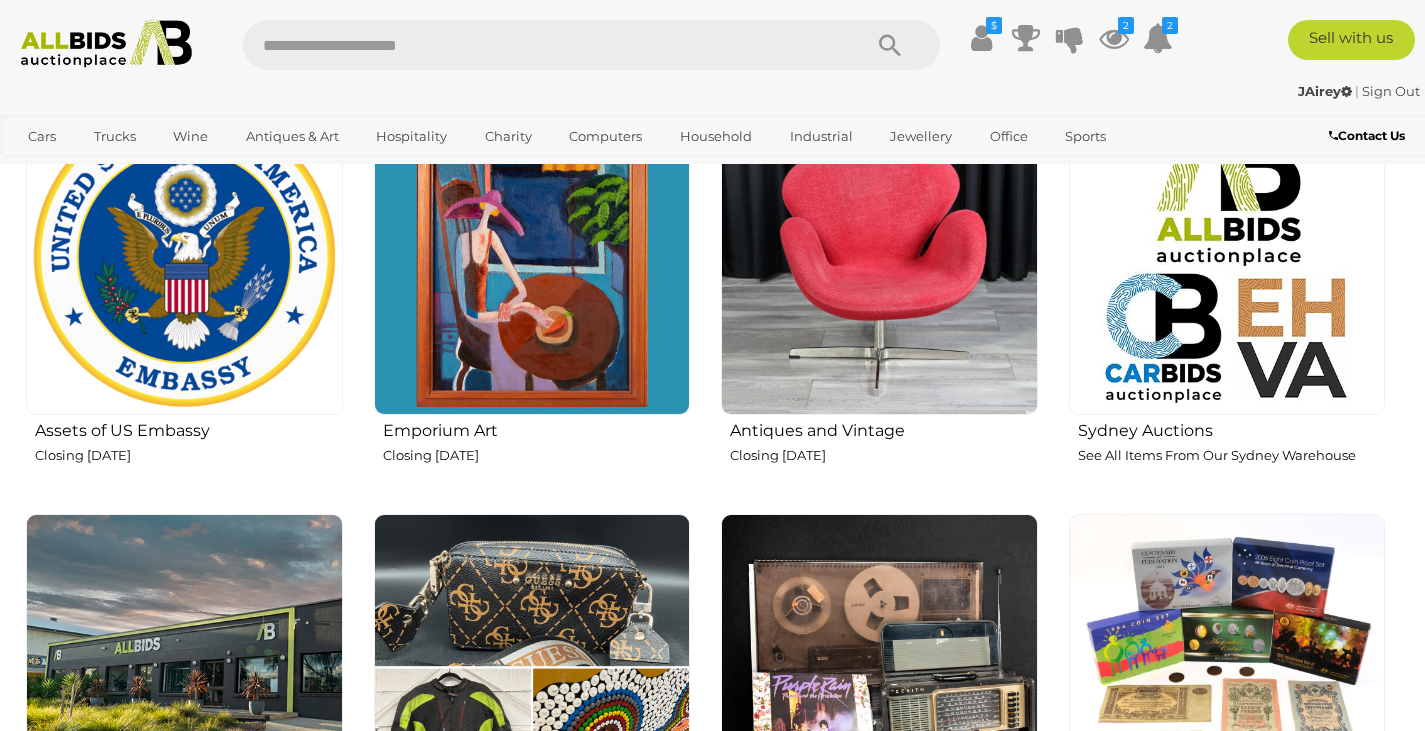scroll, scrollTop: 2477, scrollLeft: 0, axis: vertical 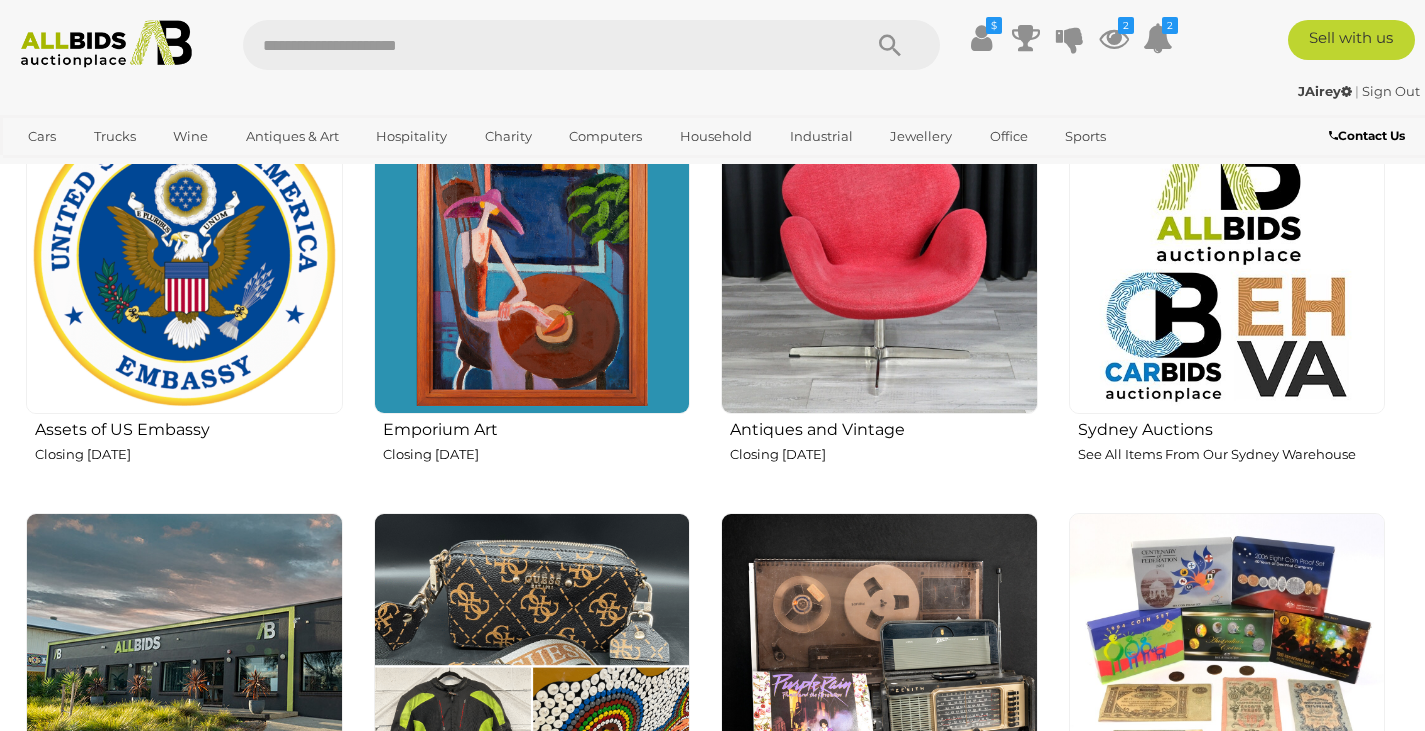 click at bounding box center [879, 255] 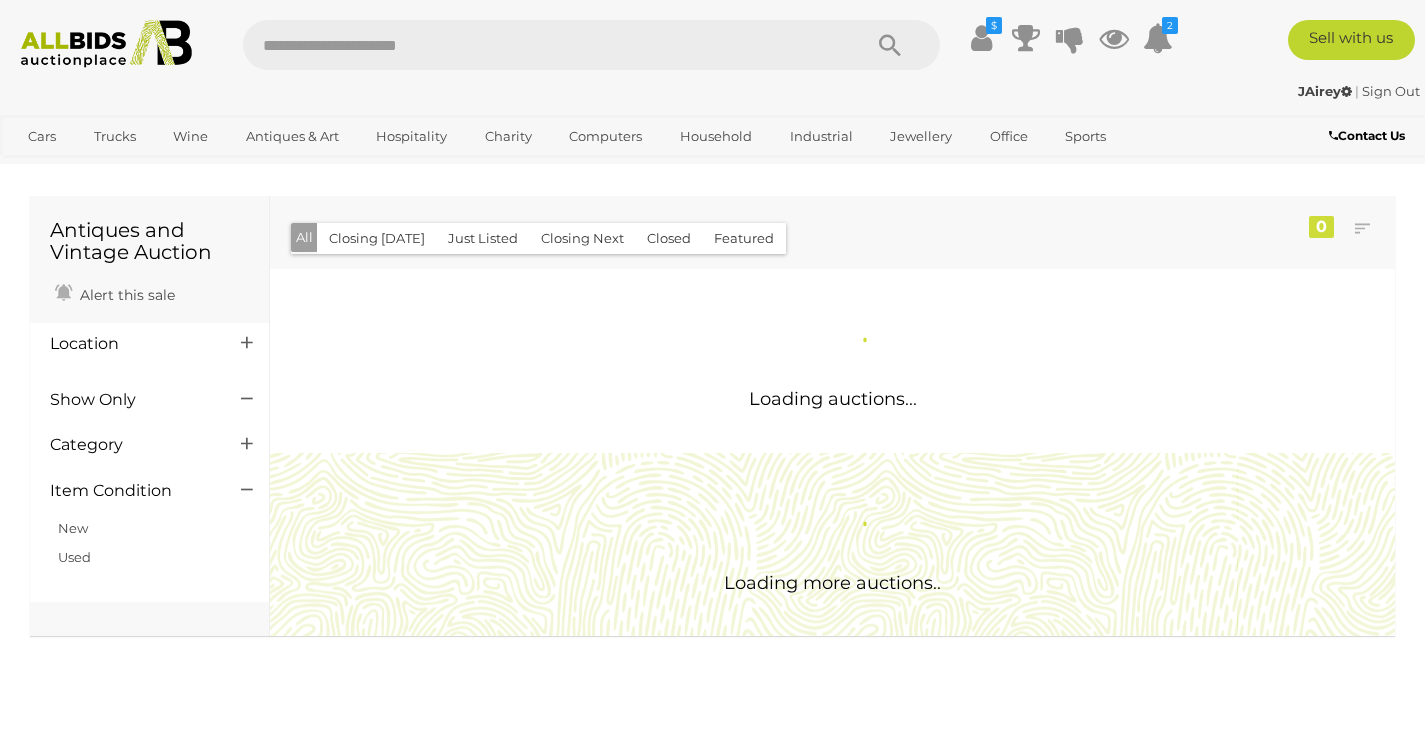 scroll, scrollTop: 0, scrollLeft: 0, axis: both 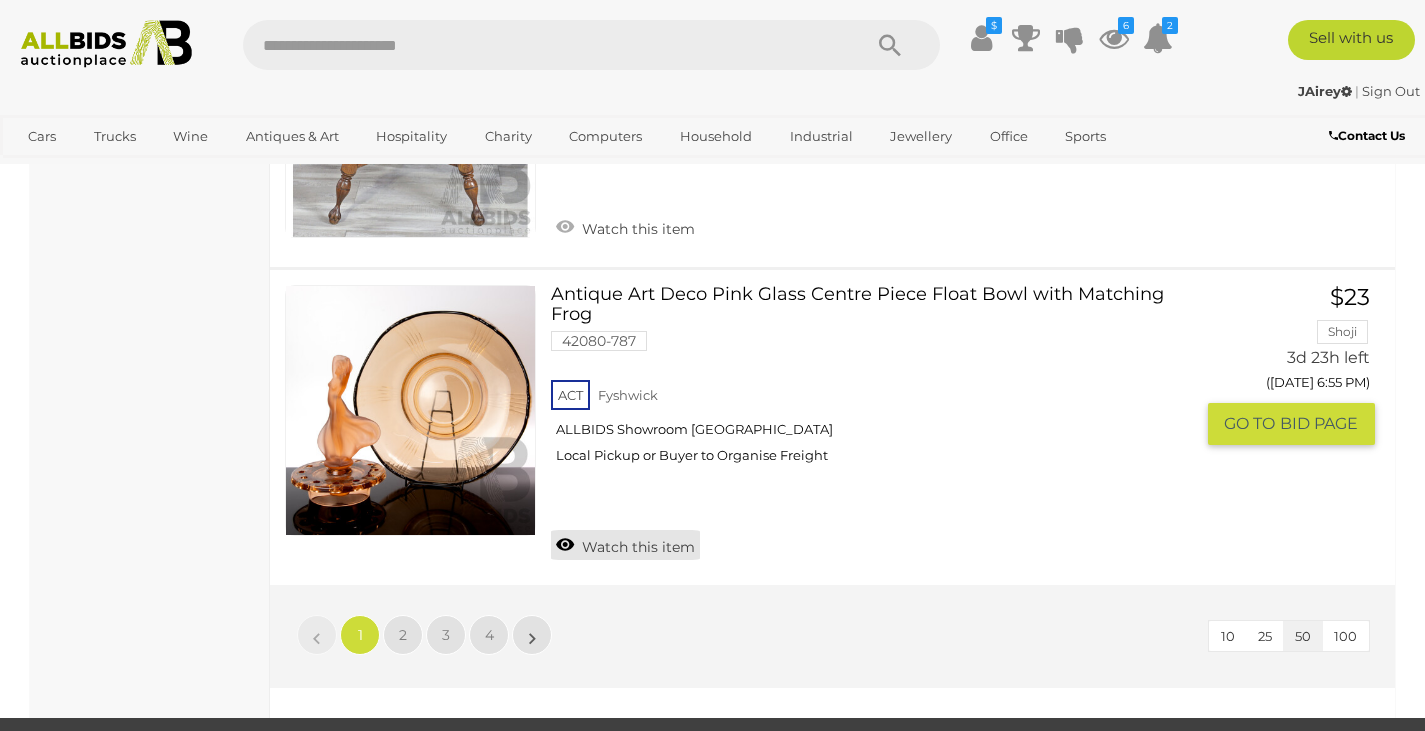 click on "Watch this item" at bounding box center [625, 545] 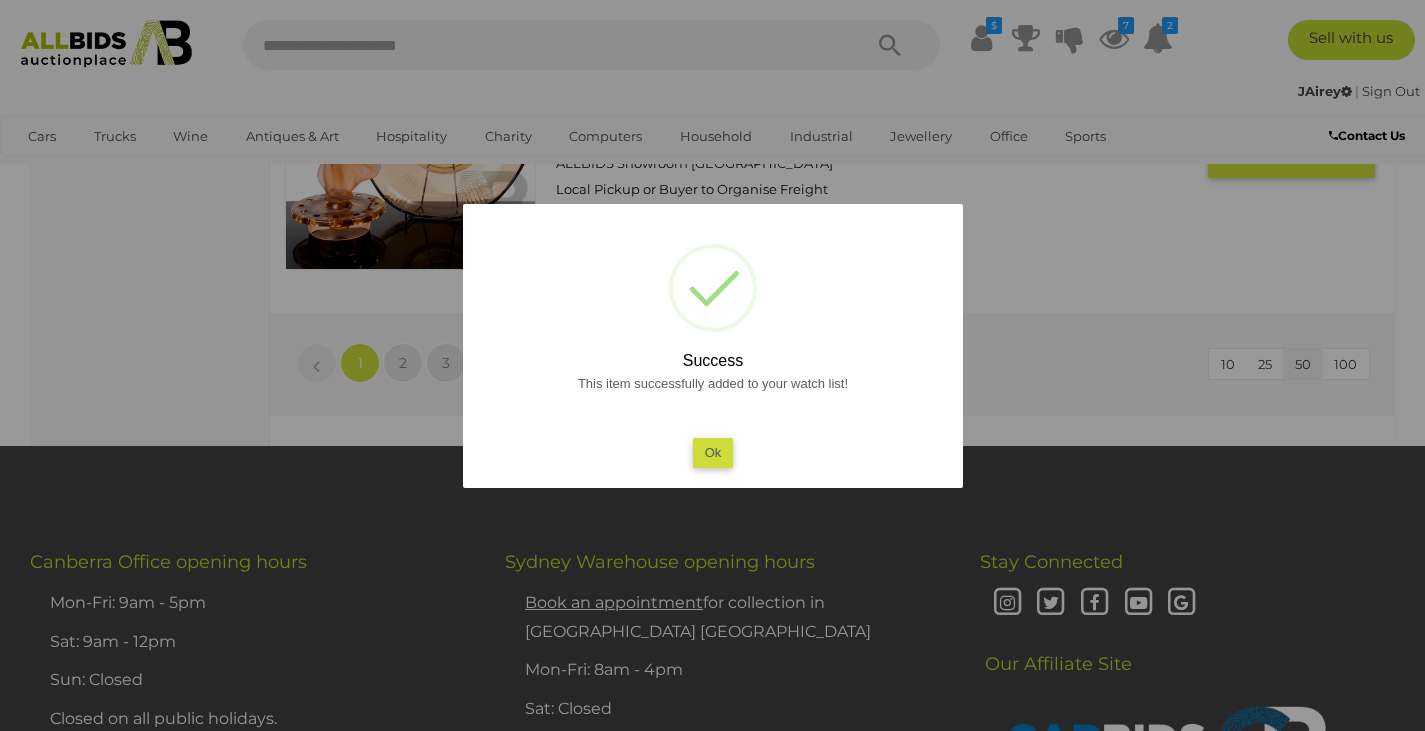 click on "Ok" at bounding box center [712, 452] 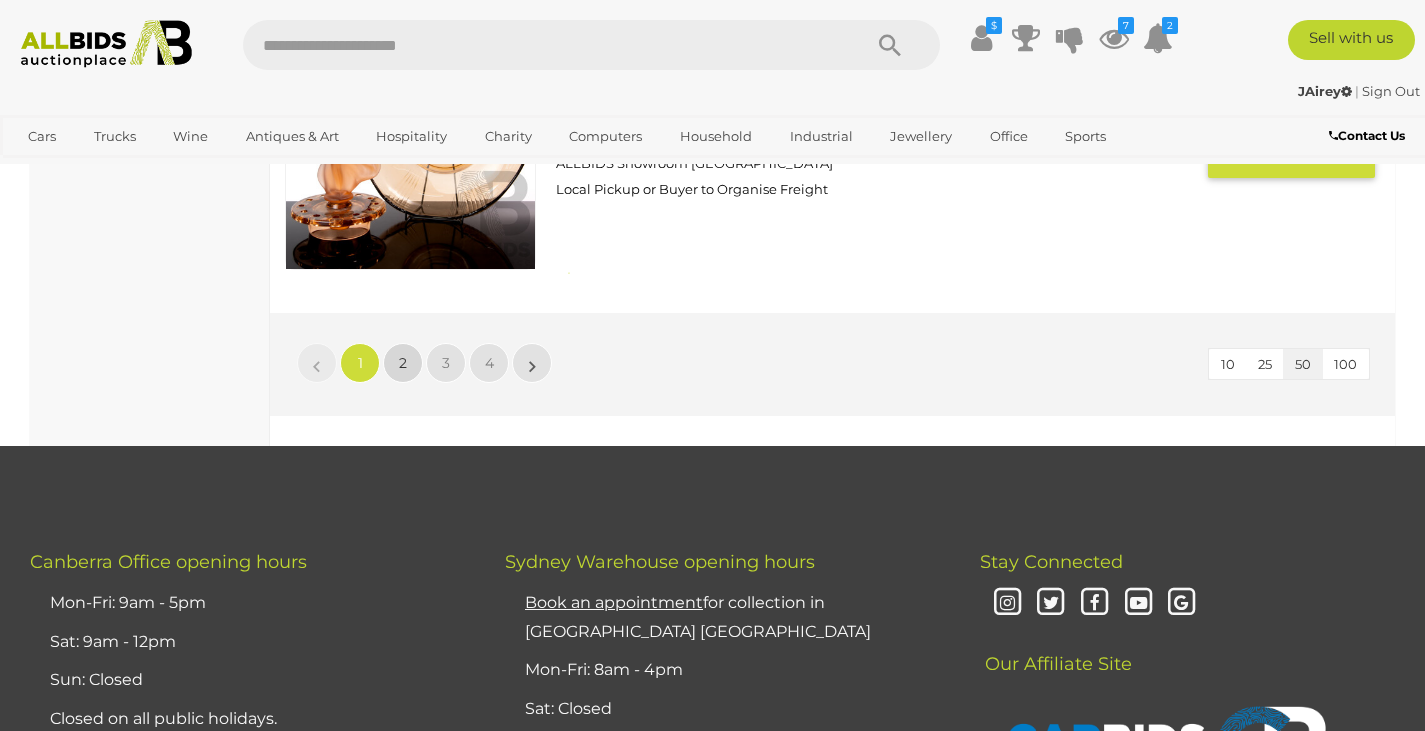 click on "2" at bounding box center (403, 363) 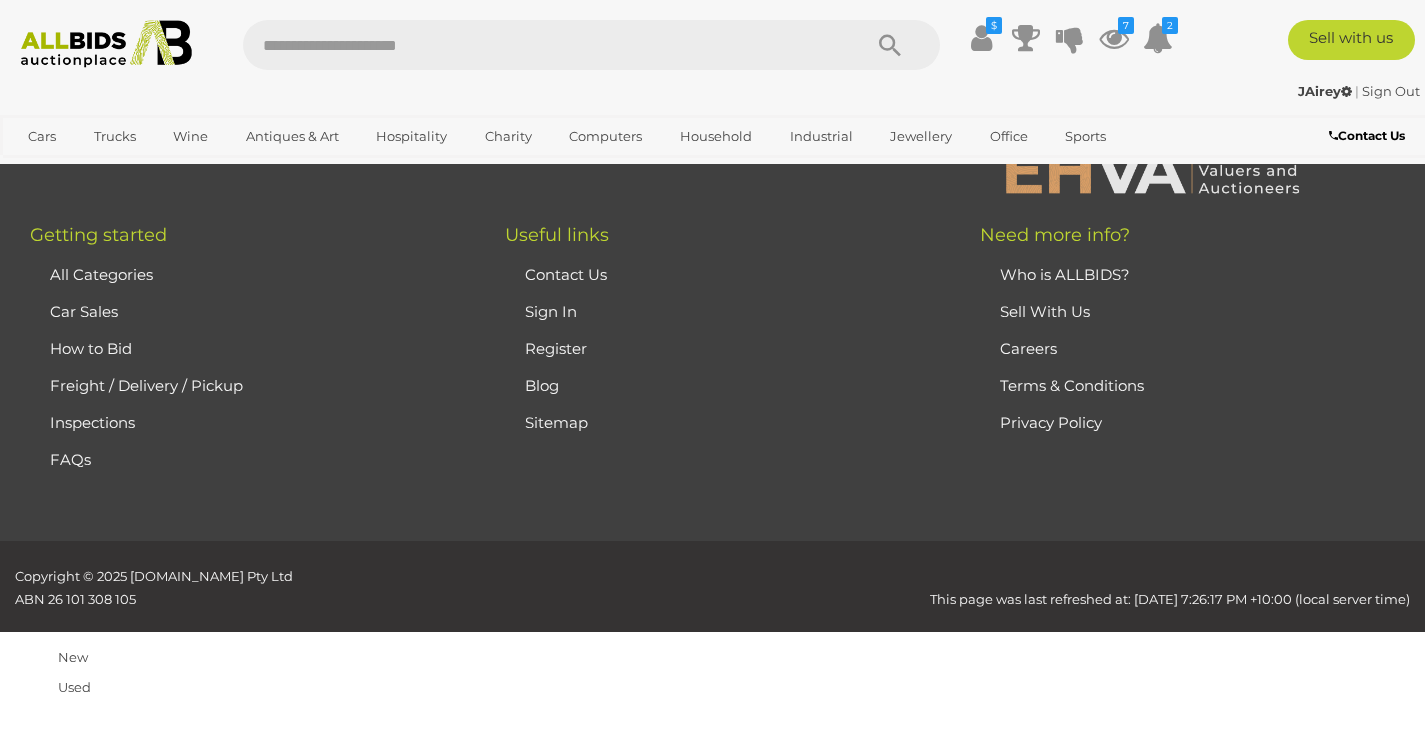 scroll, scrollTop: 102, scrollLeft: 0, axis: vertical 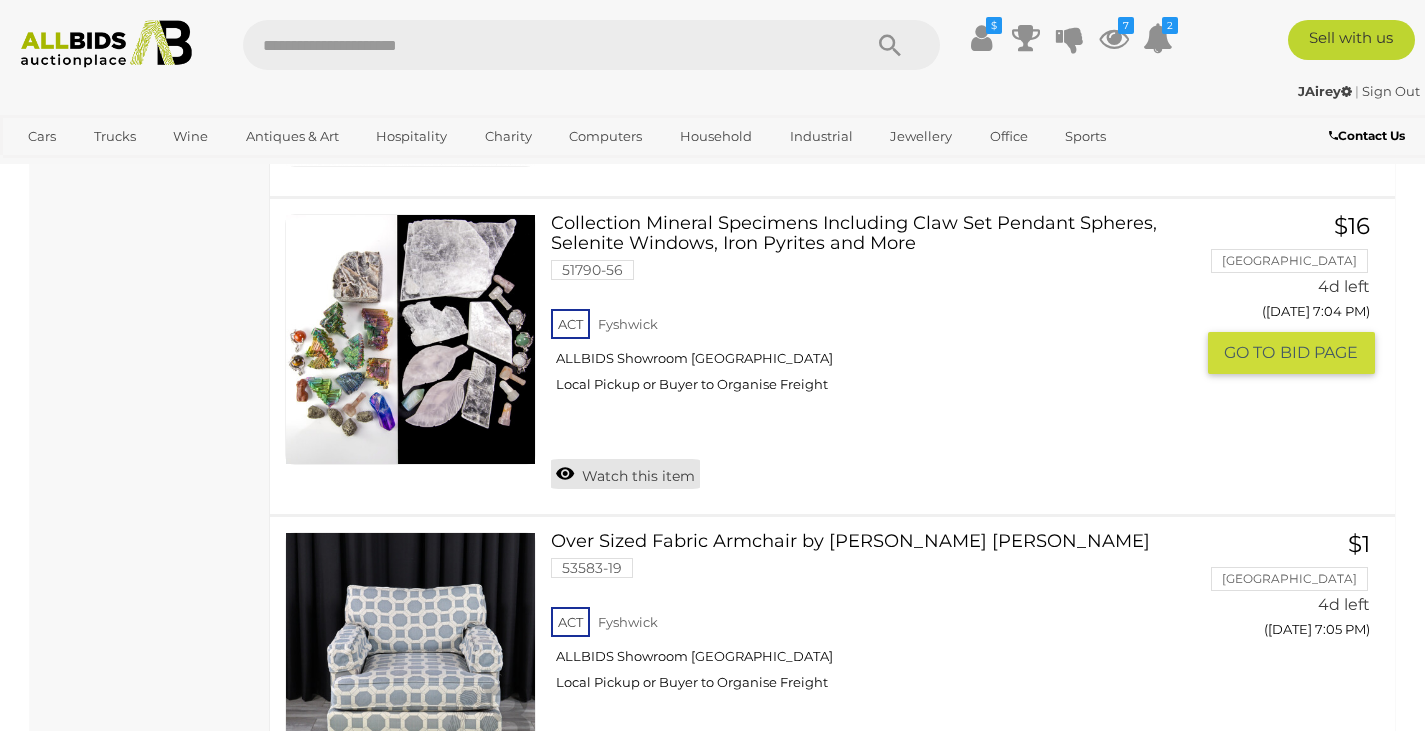 click on "Watch this item" at bounding box center [625, 474] 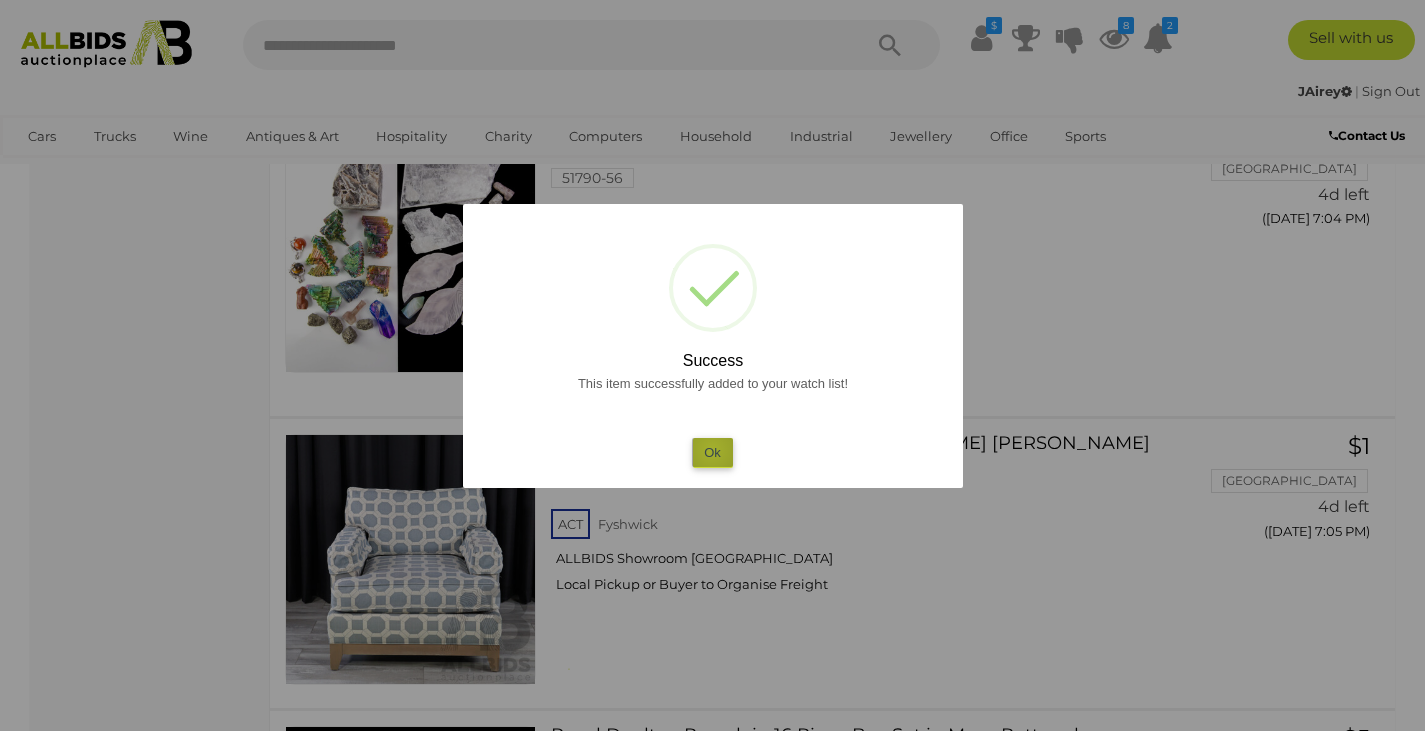 click on "Ok" at bounding box center (712, 452) 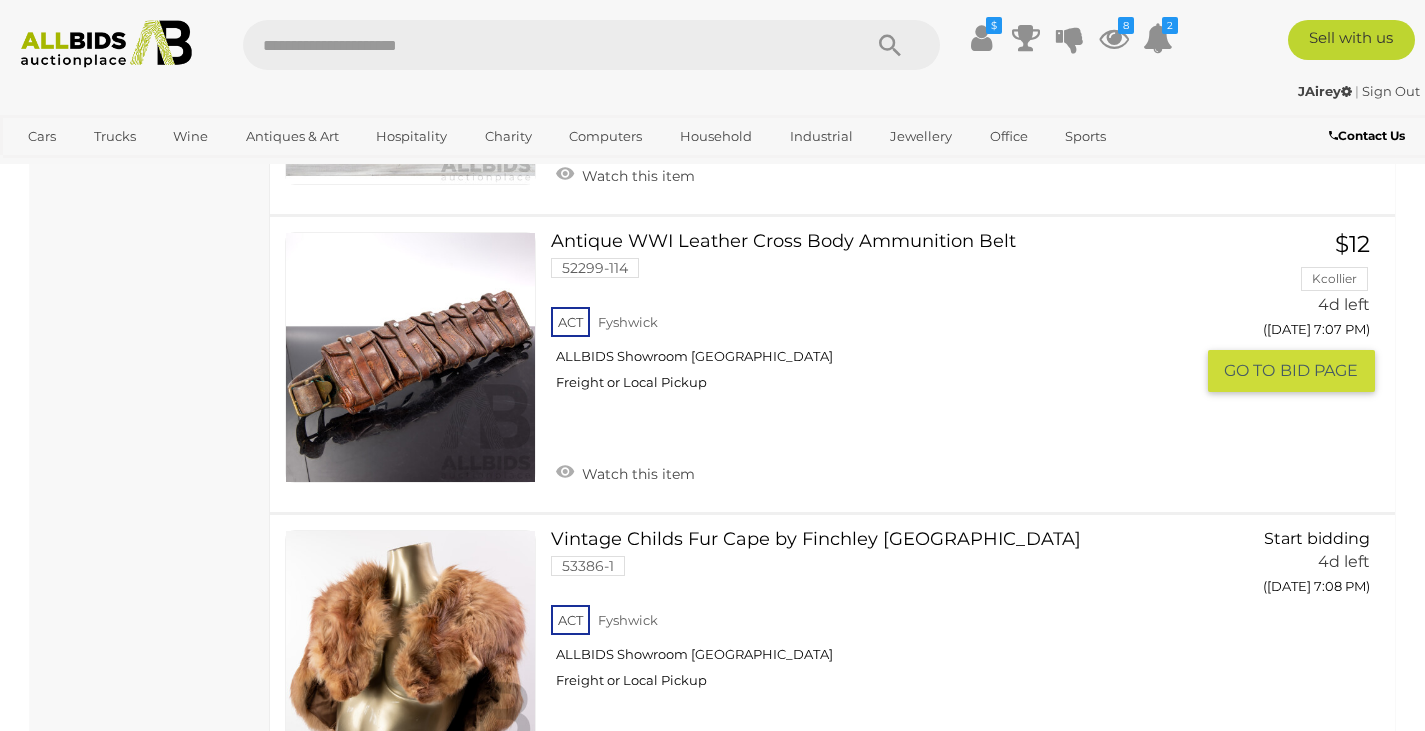 scroll, scrollTop: 7201, scrollLeft: 0, axis: vertical 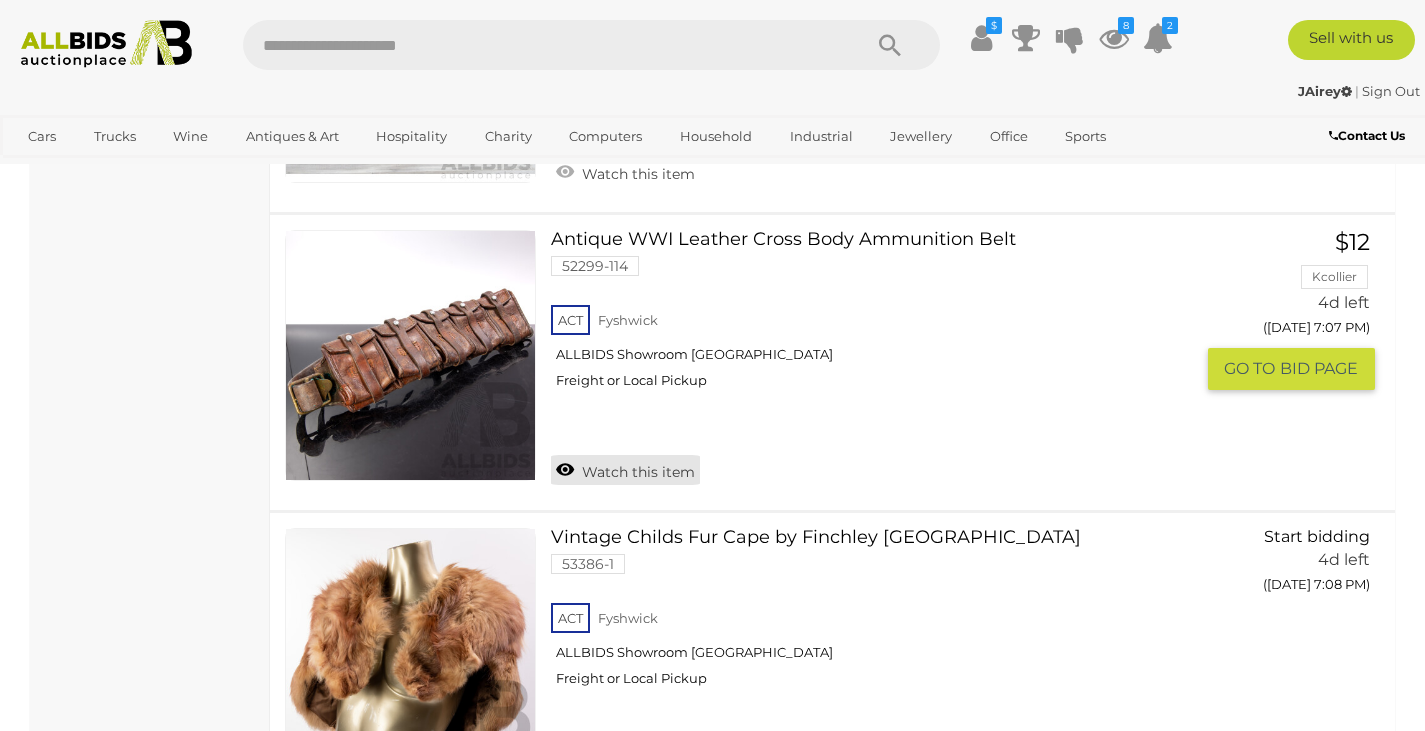 click on "Watch this item" at bounding box center (625, 470) 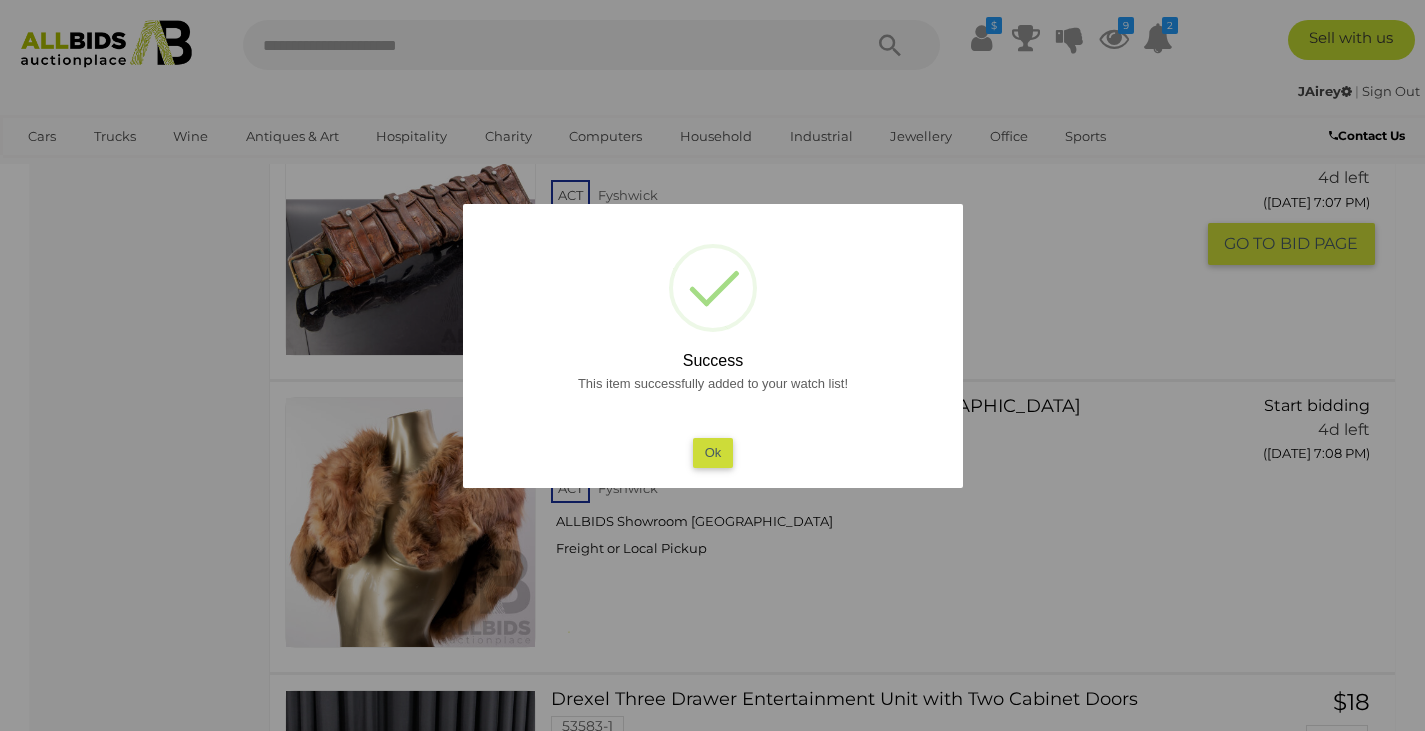 click on "Ok" at bounding box center (712, 452) 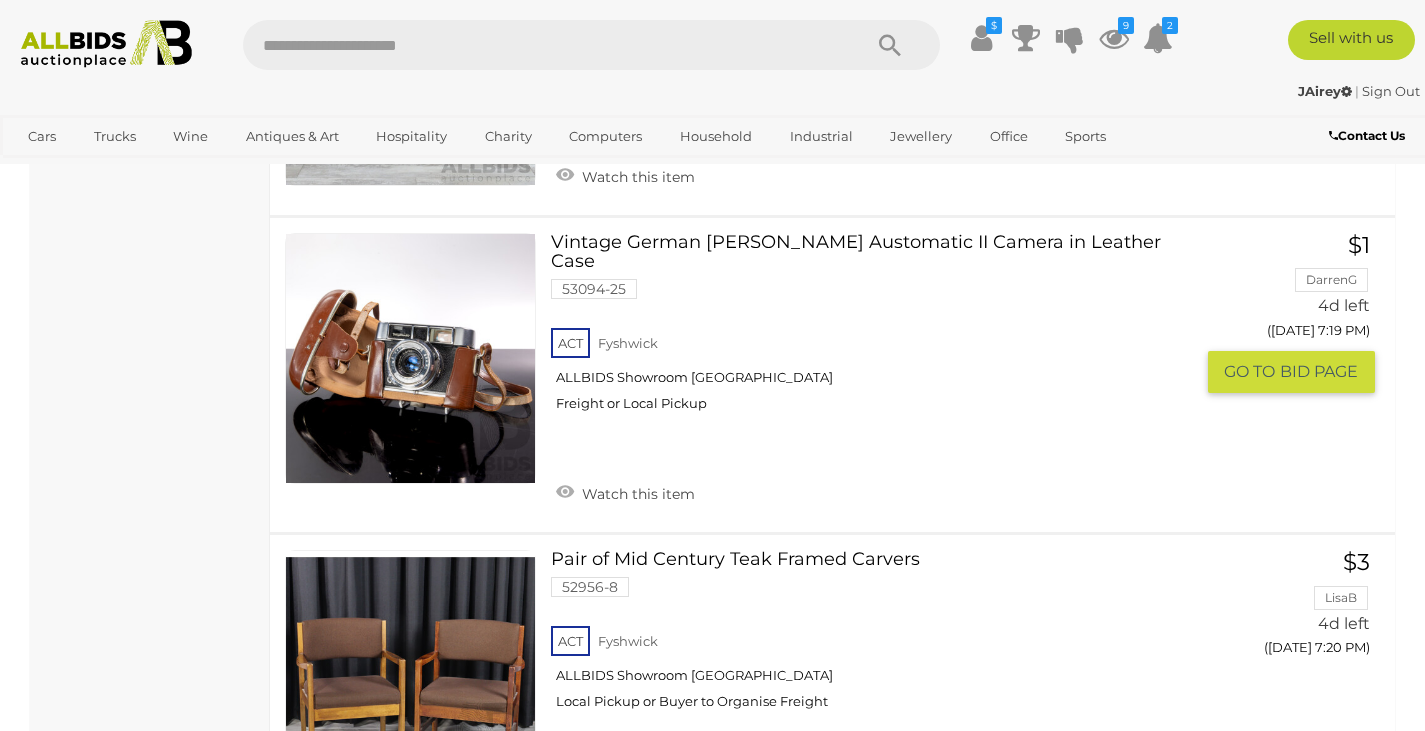 scroll, scrollTop: 14829, scrollLeft: 0, axis: vertical 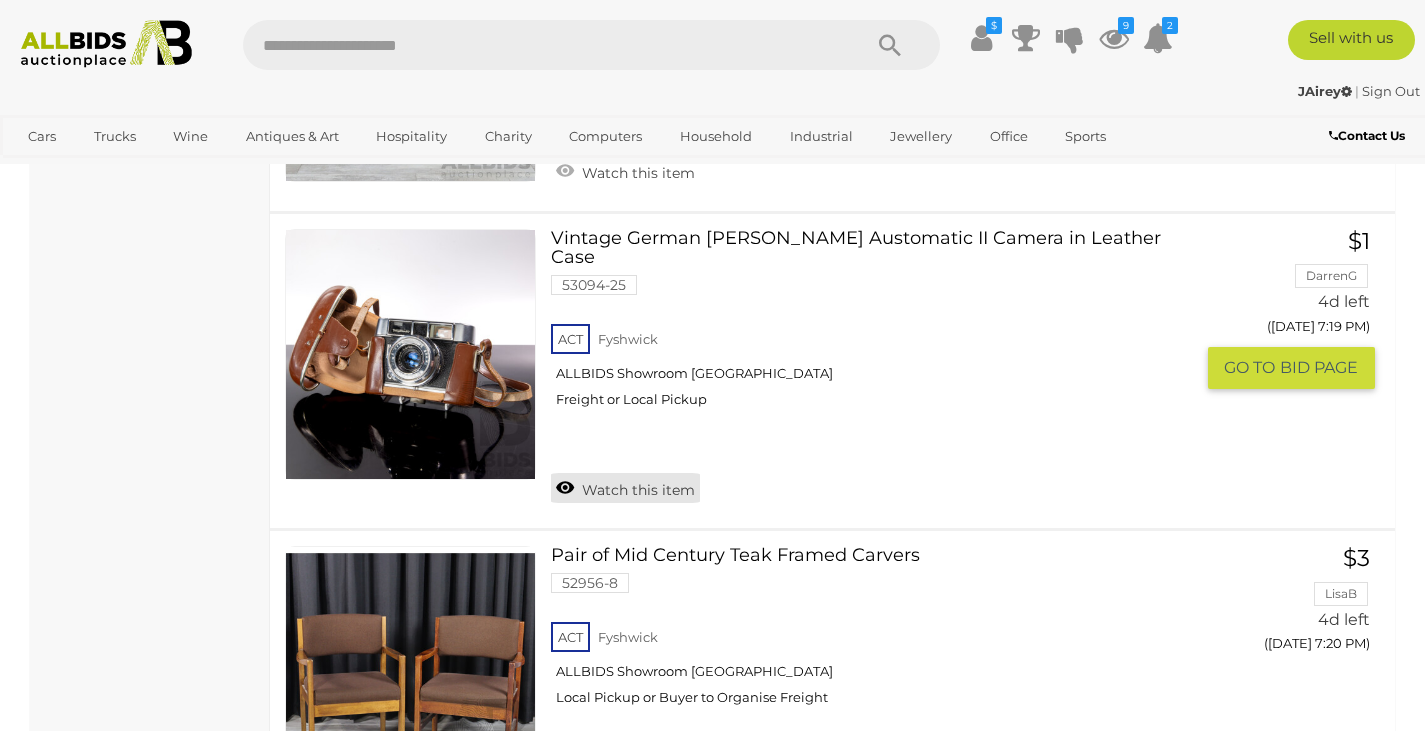 click on "Watch this item" at bounding box center [625, 488] 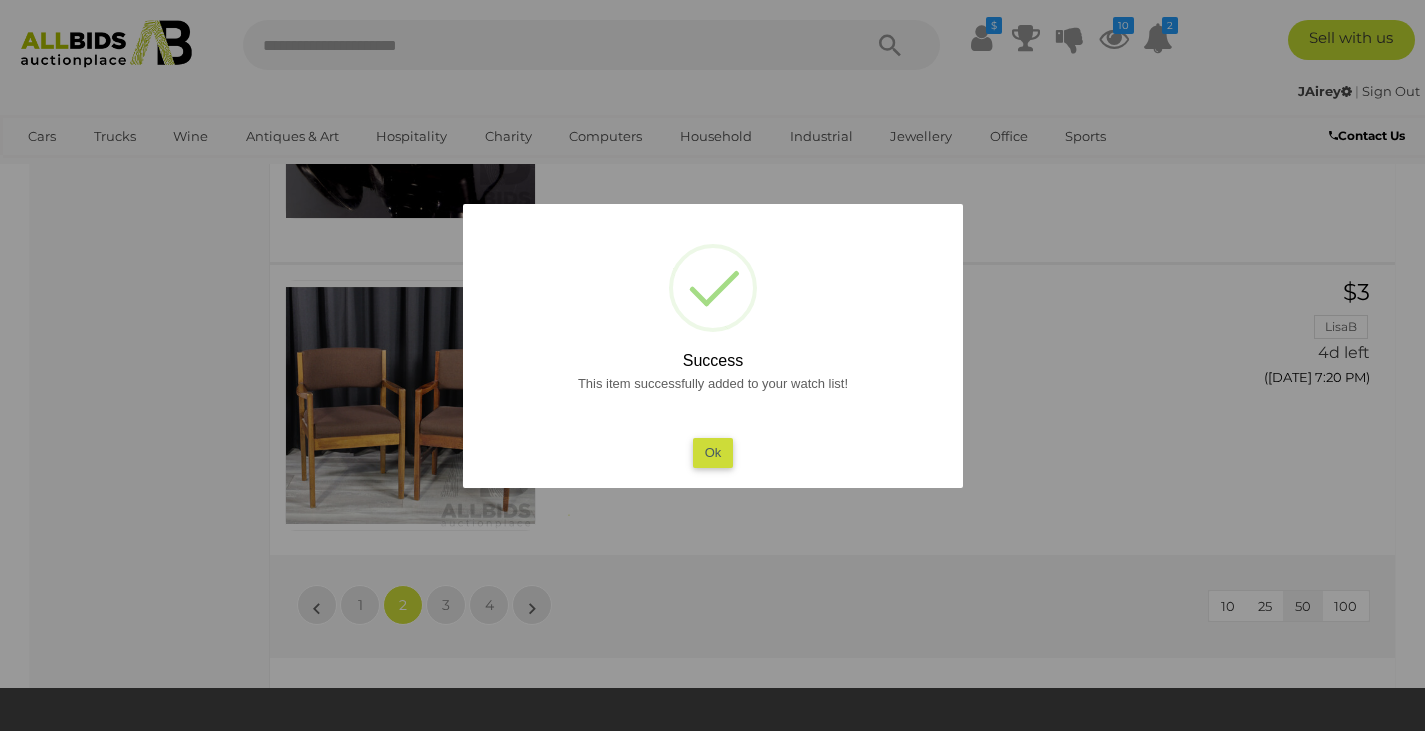 click at bounding box center [712, 365] 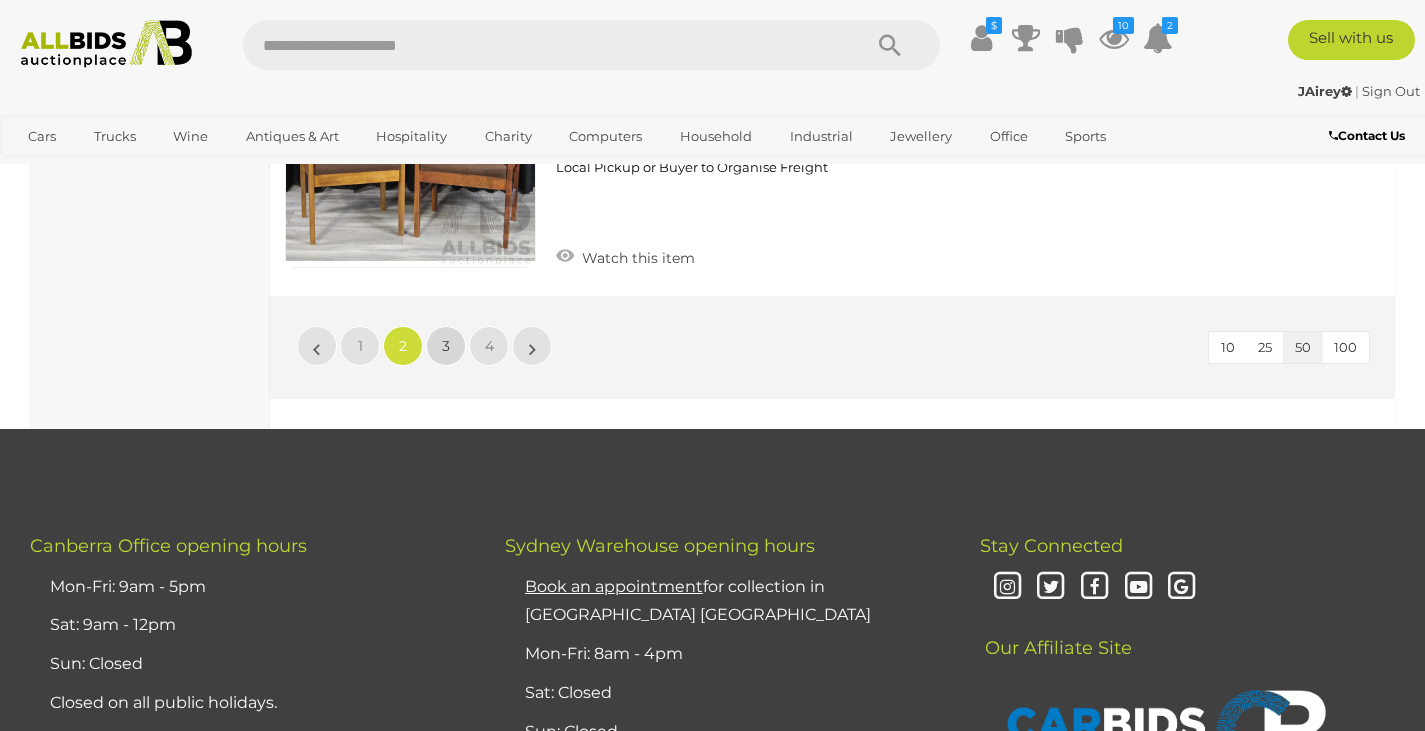 click on "3" at bounding box center (446, 346) 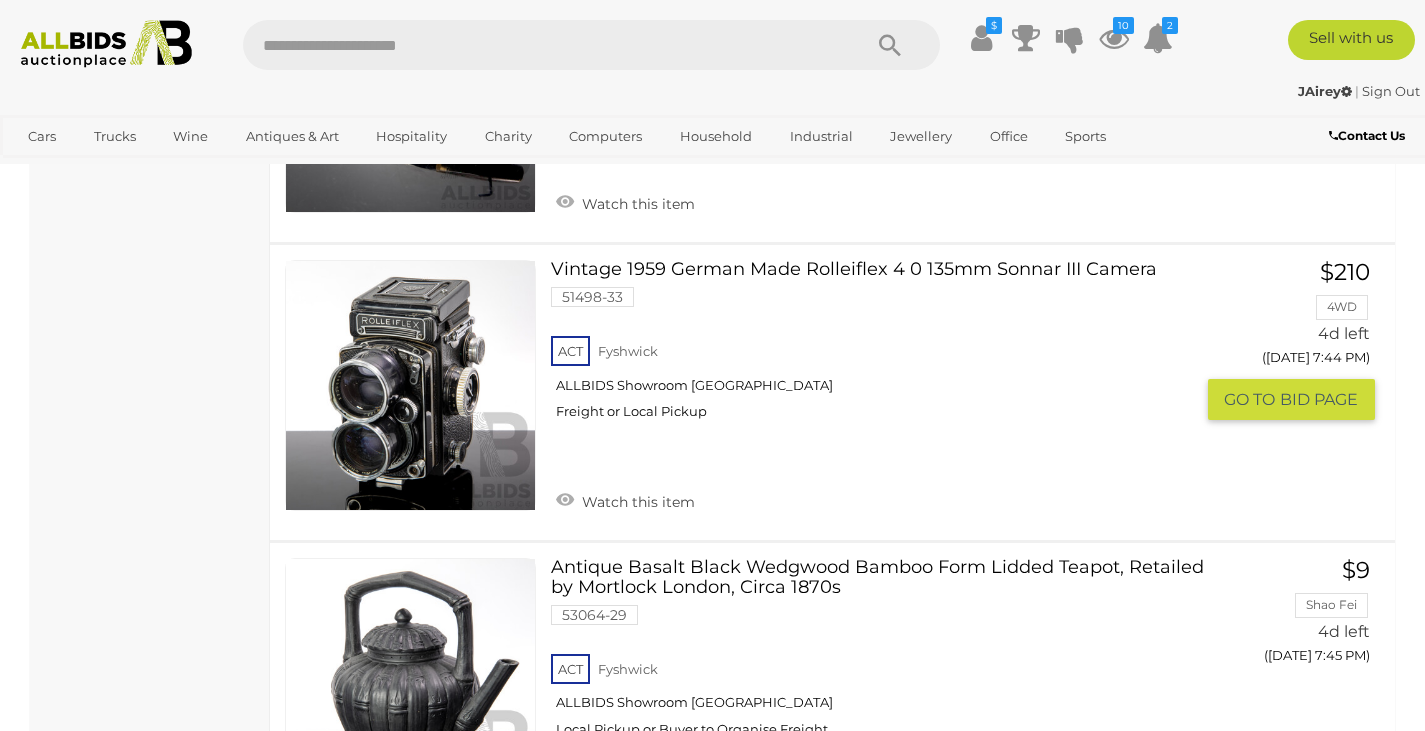 scroll, scrollTop: 12988, scrollLeft: 0, axis: vertical 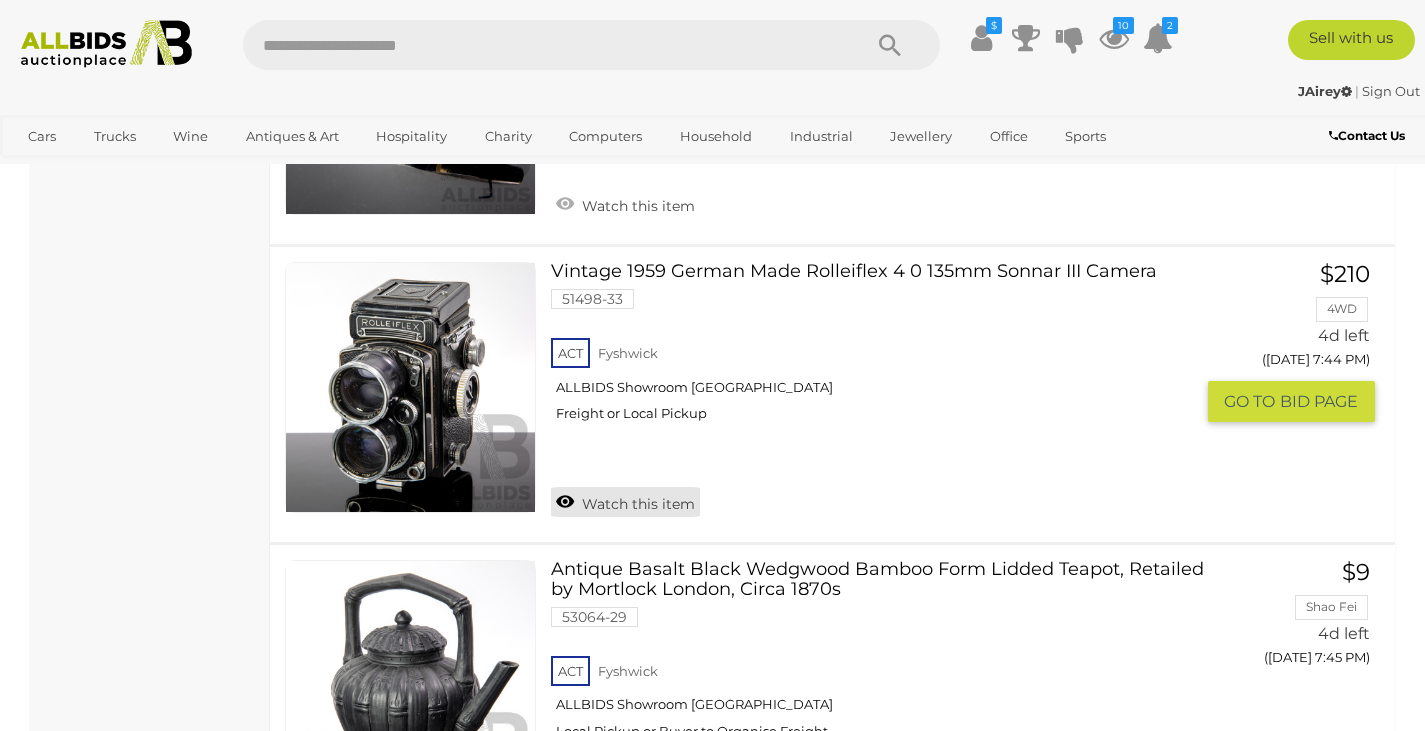 click on "Watch this item" at bounding box center [625, 502] 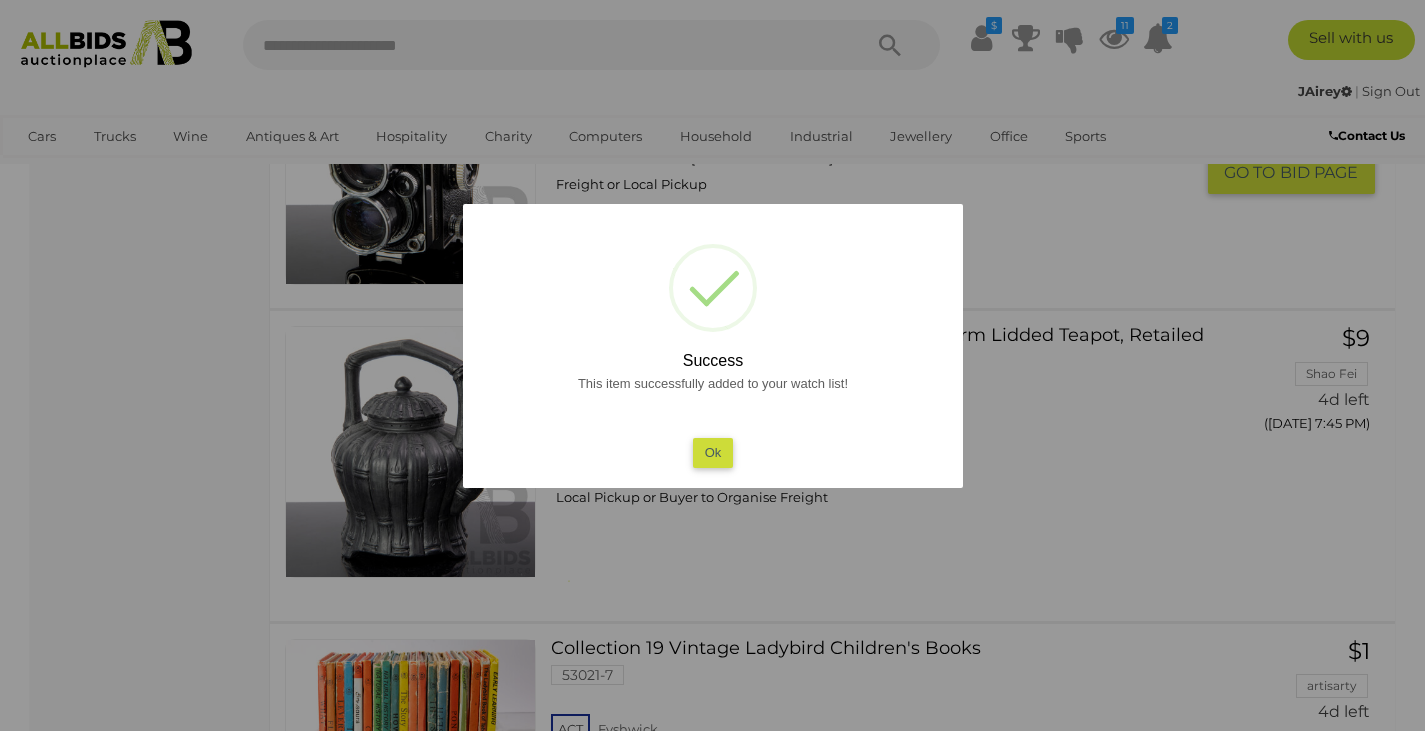 scroll, scrollTop: 12787, scrollLeft: 0, axis: vertical 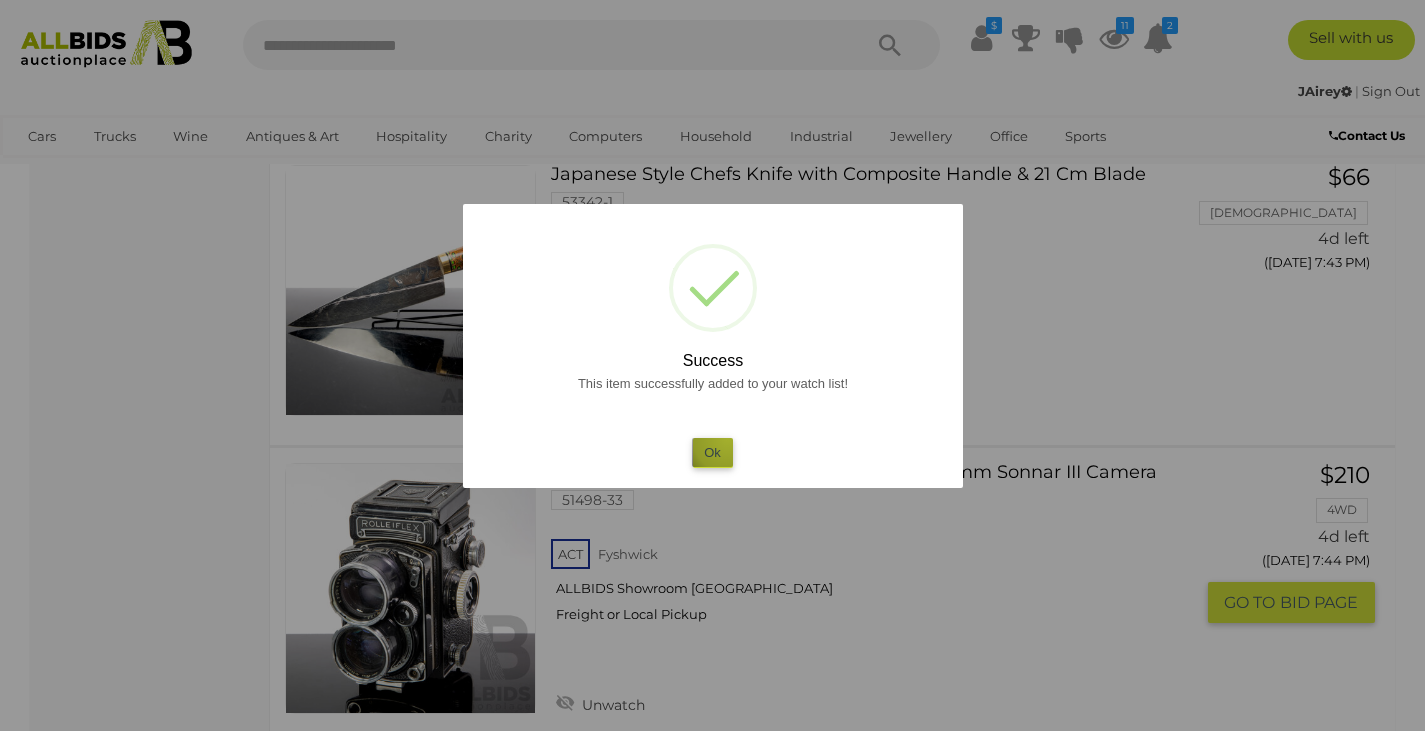 click on "Ok" at bounding box center (712, 452) 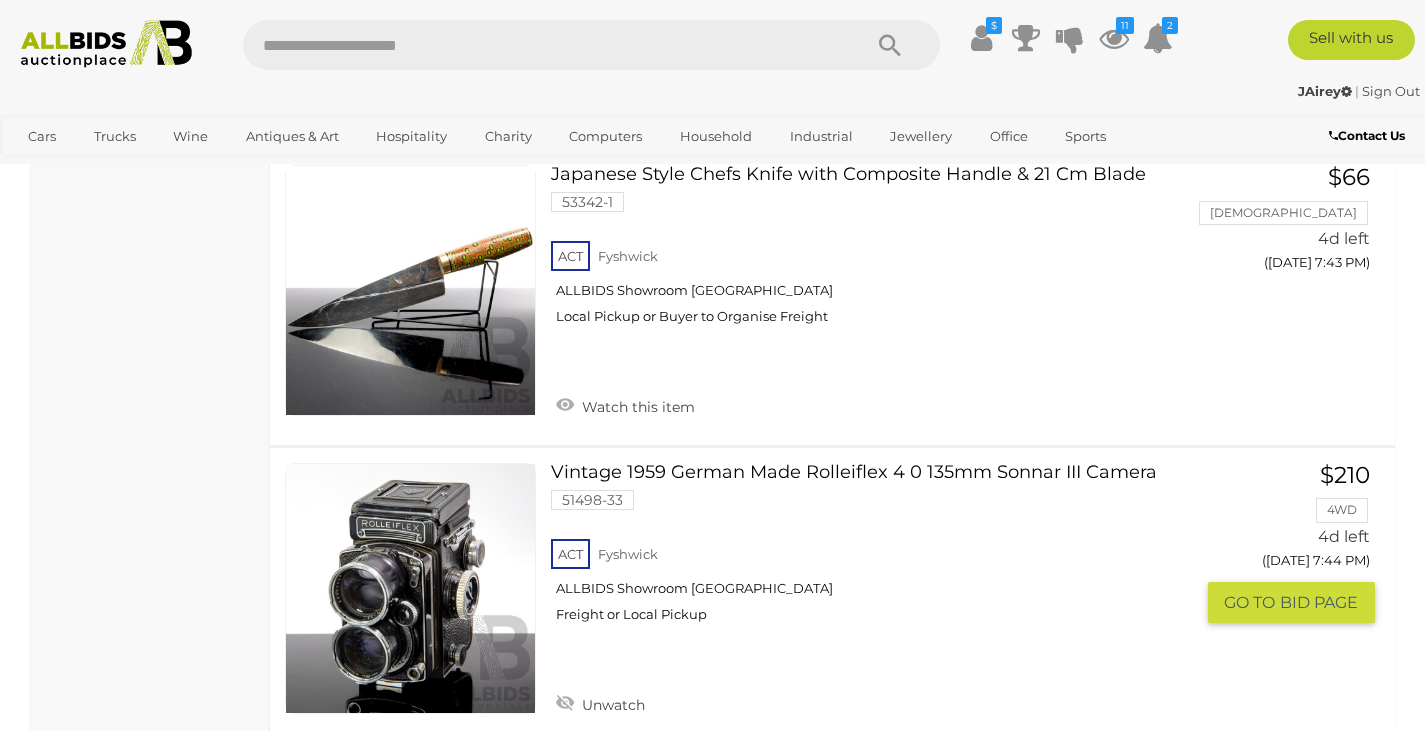 click on "ACT
Fyshwick
ALLBIDS Showroom Fyshwick
Freight or Local Pickup" at bounding box center (871, 586) 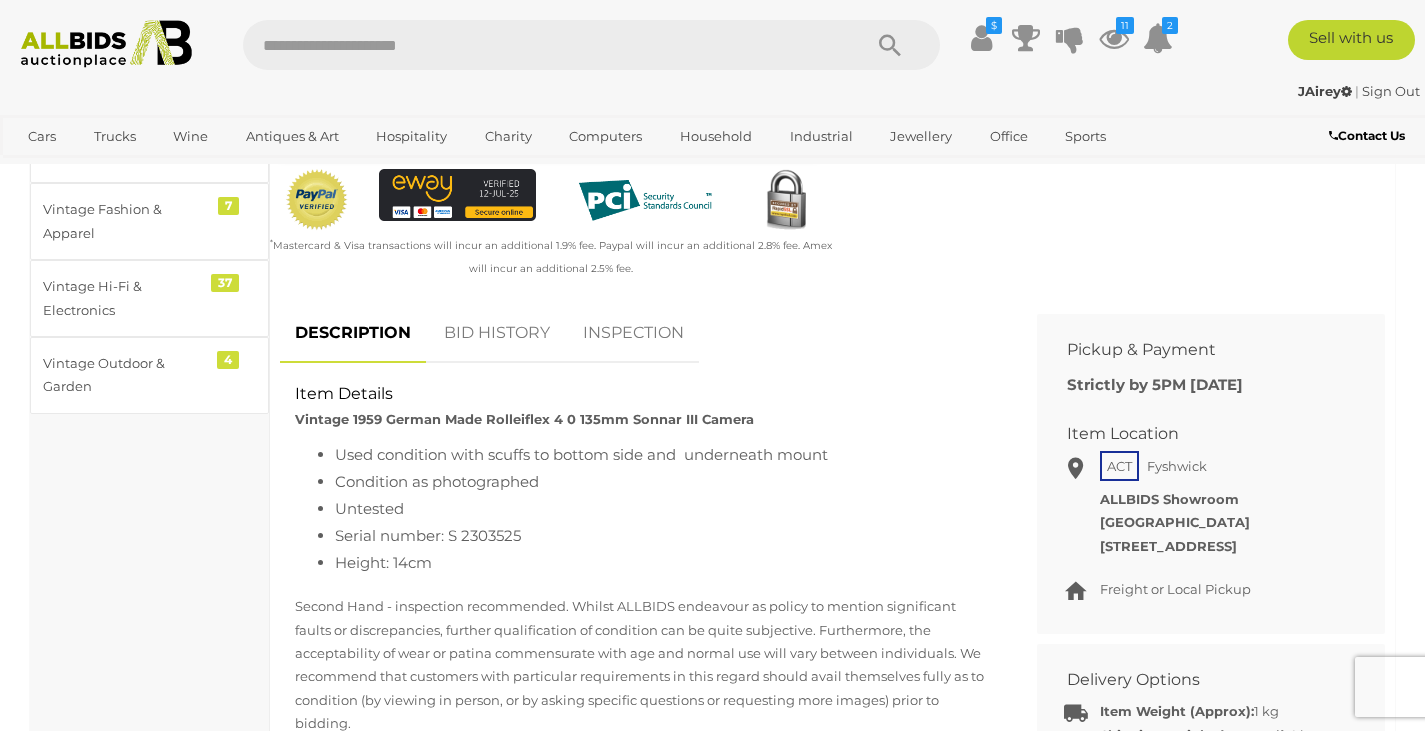 scroll, scrollTop: 737, scrollLeft: 0, axis: vertical 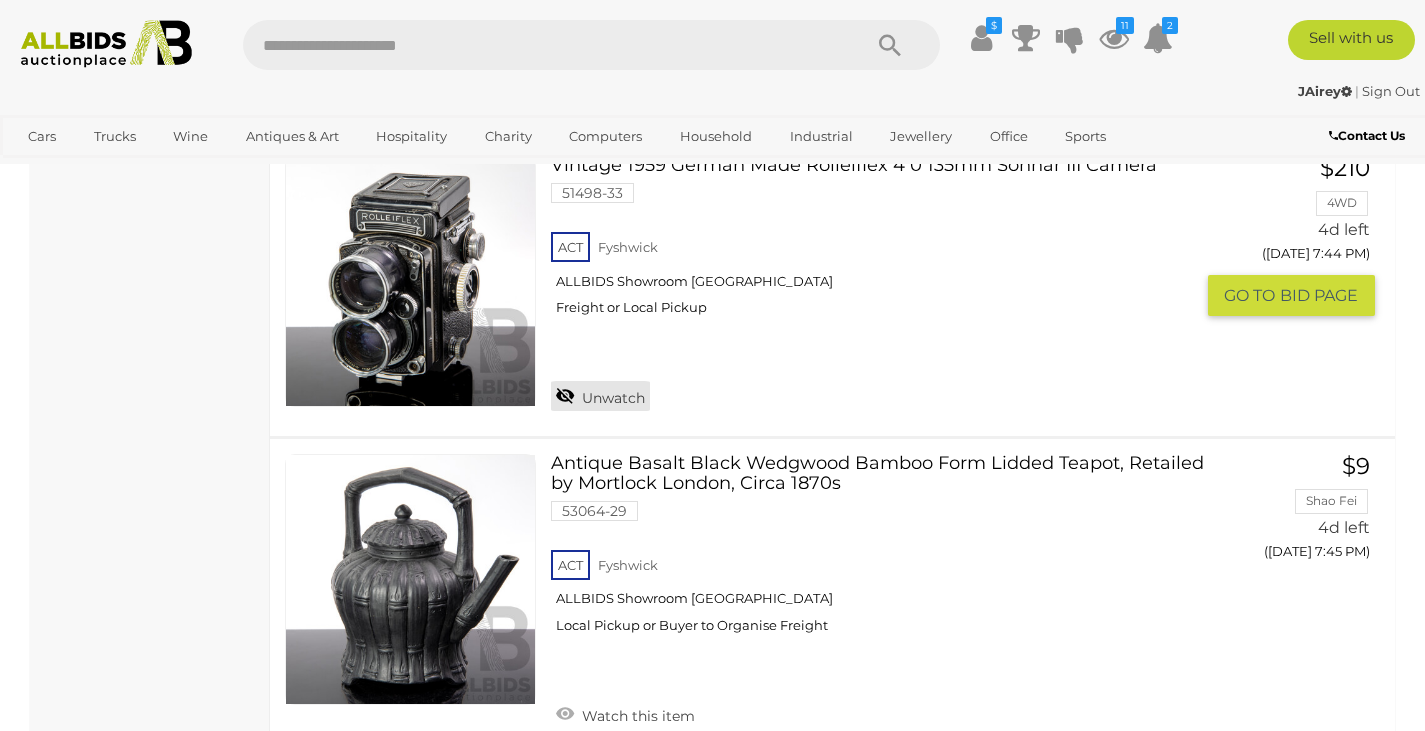 click on "Unwatch" at bounding box center (600, 396) 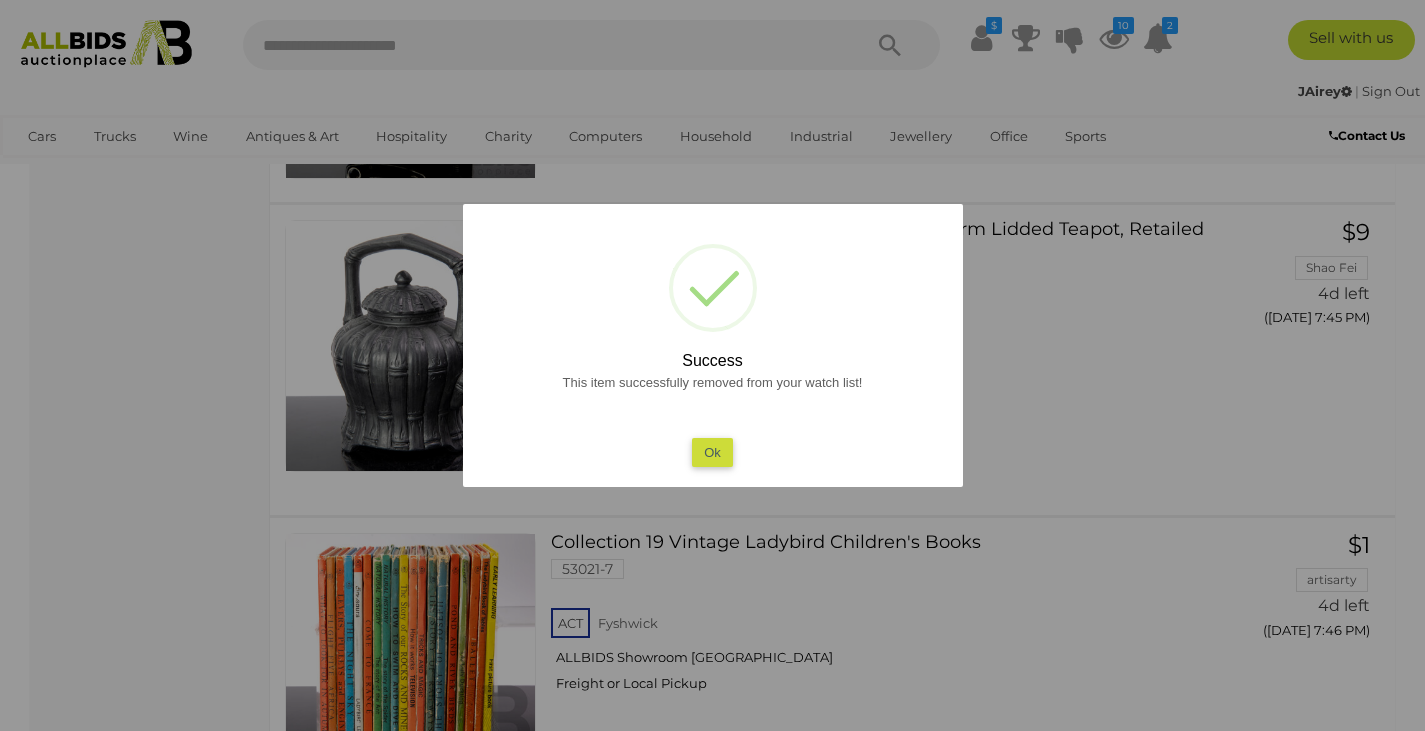 scroll, scrollTop: 13508, scrollLeft: 0, axis: vertical 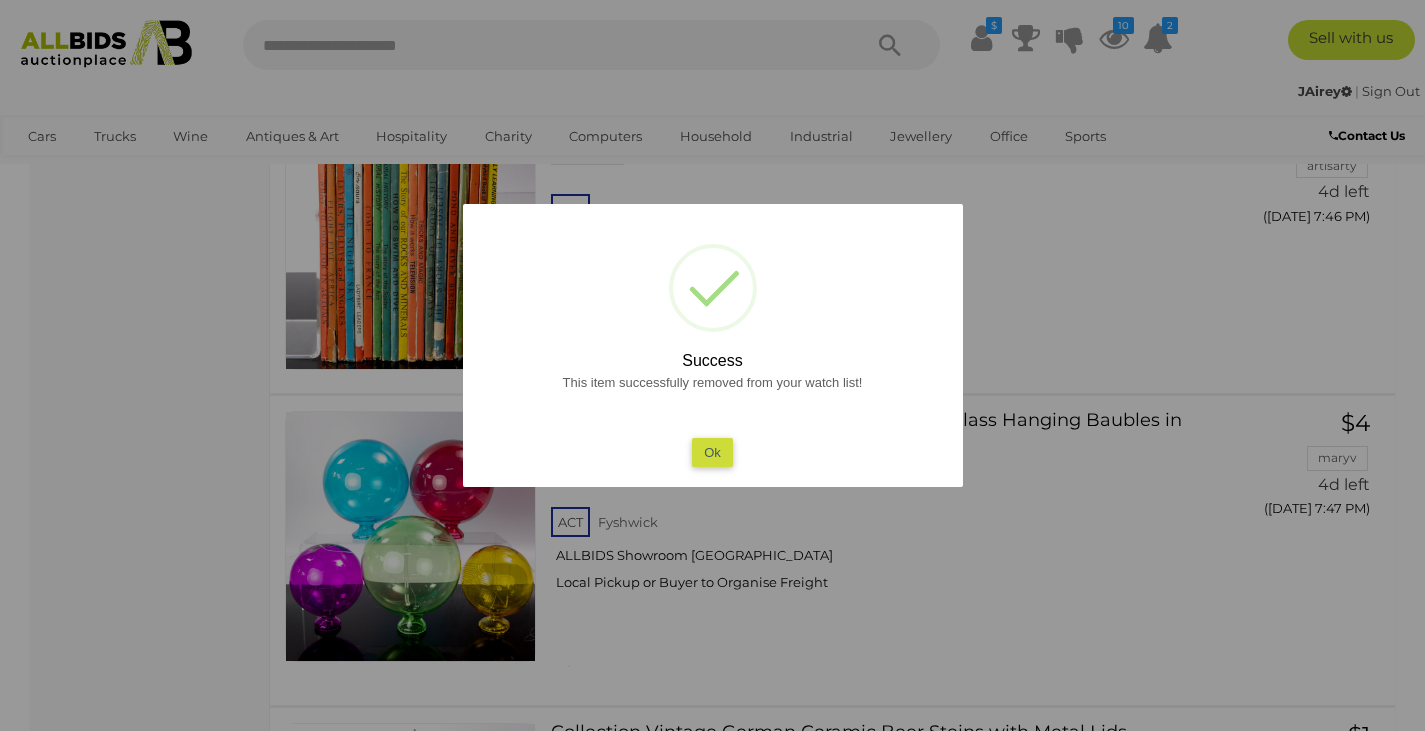 click on "Ok" at bounding box center (712, 452) 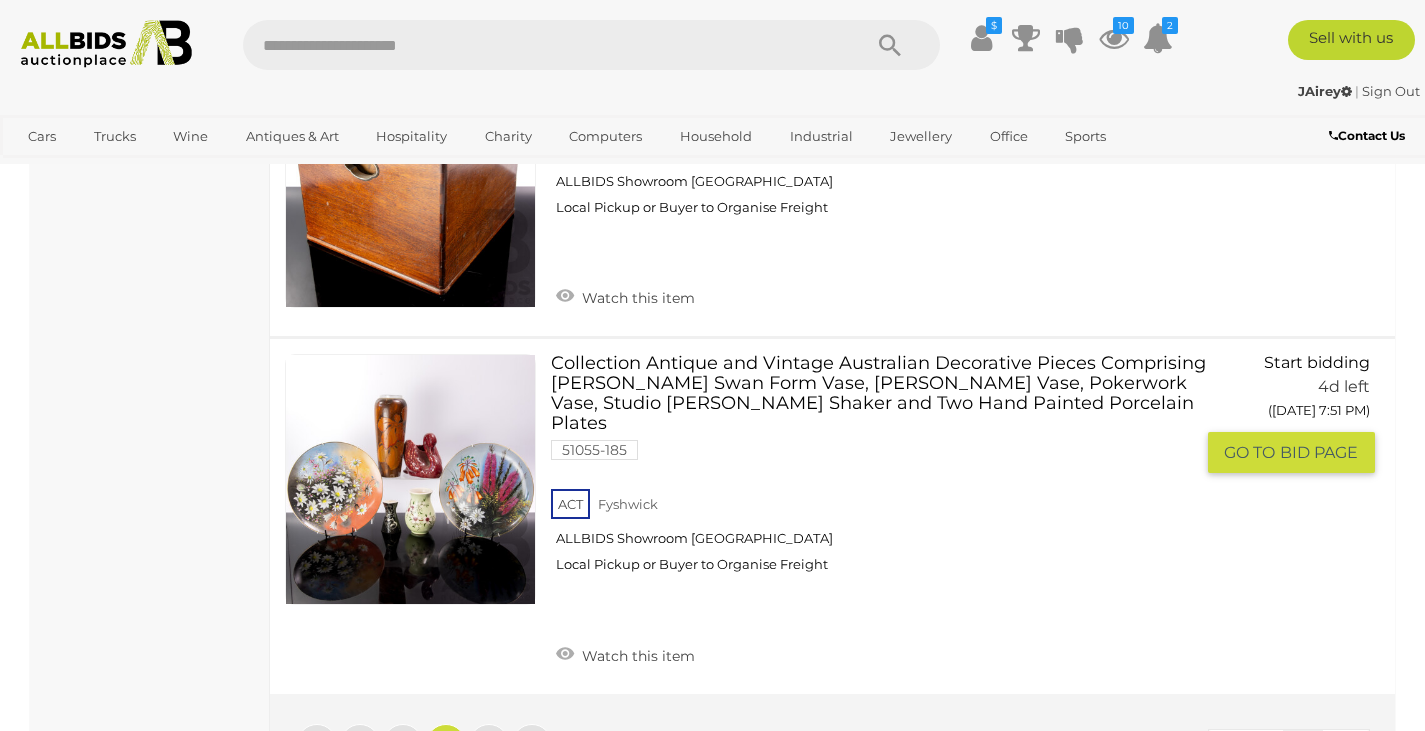 scroll, scrollTop: 15135, scrollLeft: 0, axis: vertical 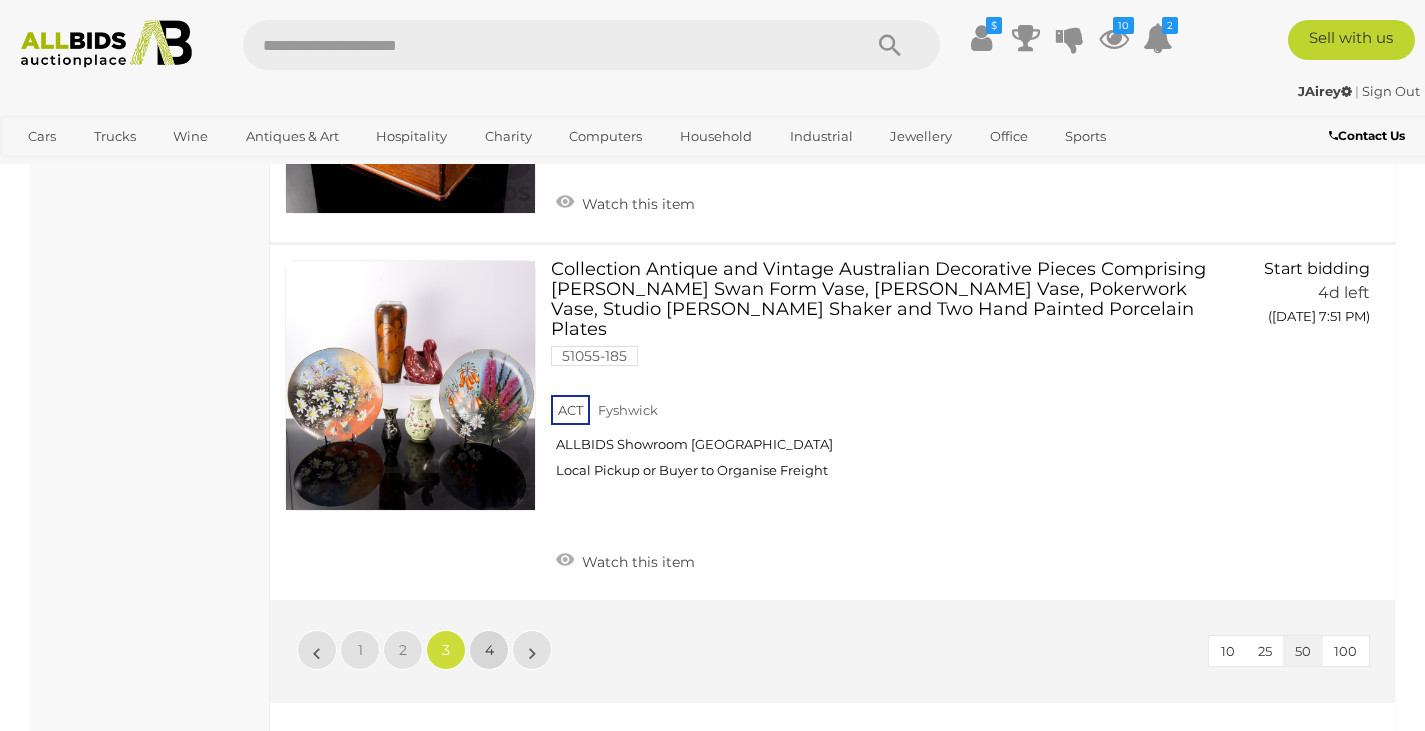 click on "4" at bounding box center [489, 650] 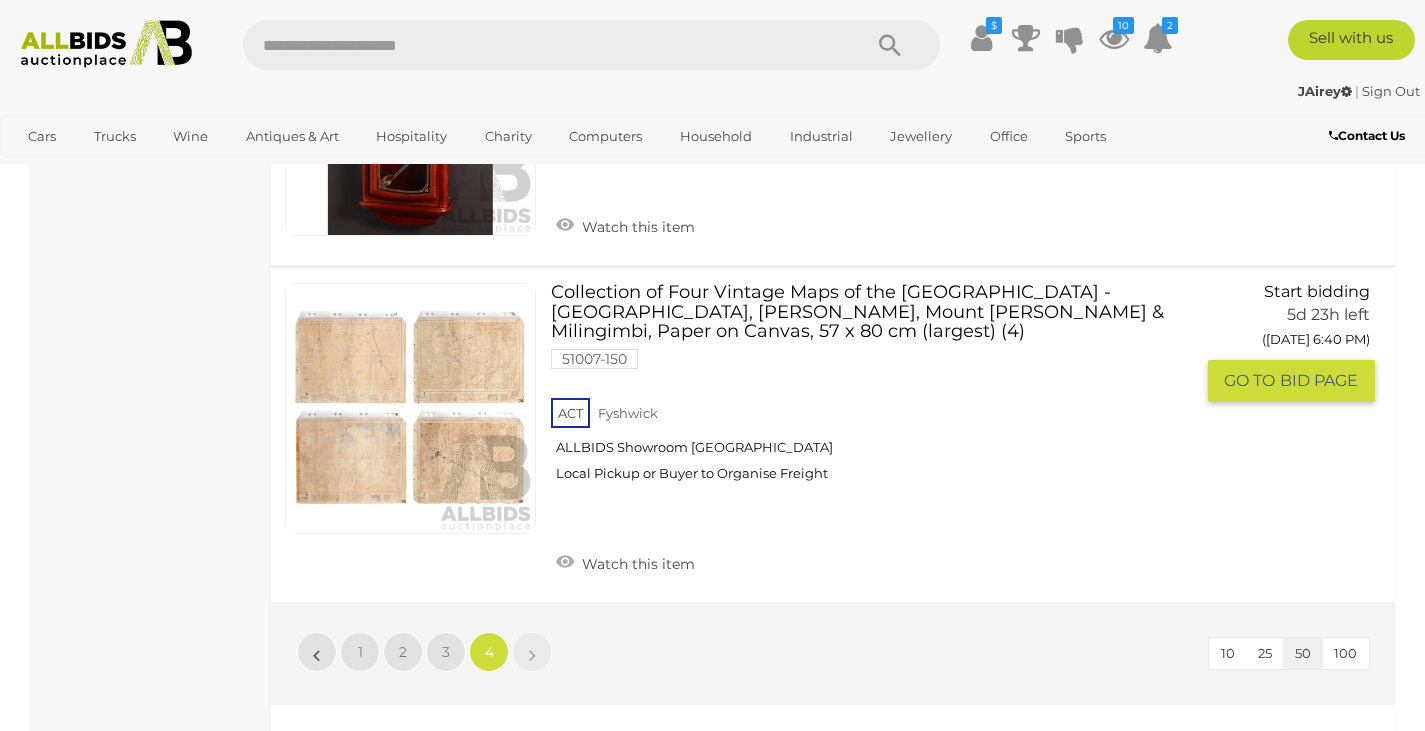 scroll, scrollTop: 3140, scrollLeft: 0, axis: vertical 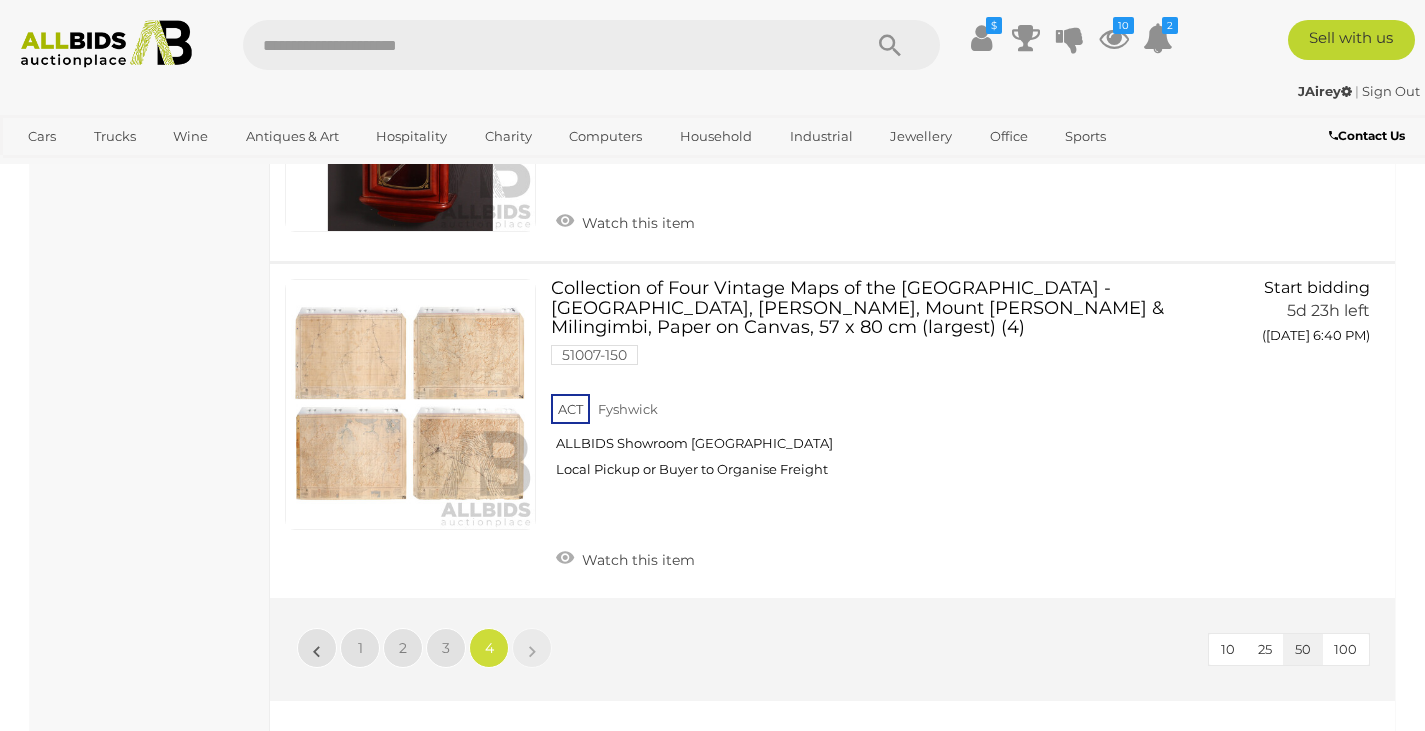 click at bounding box center (106, 44) 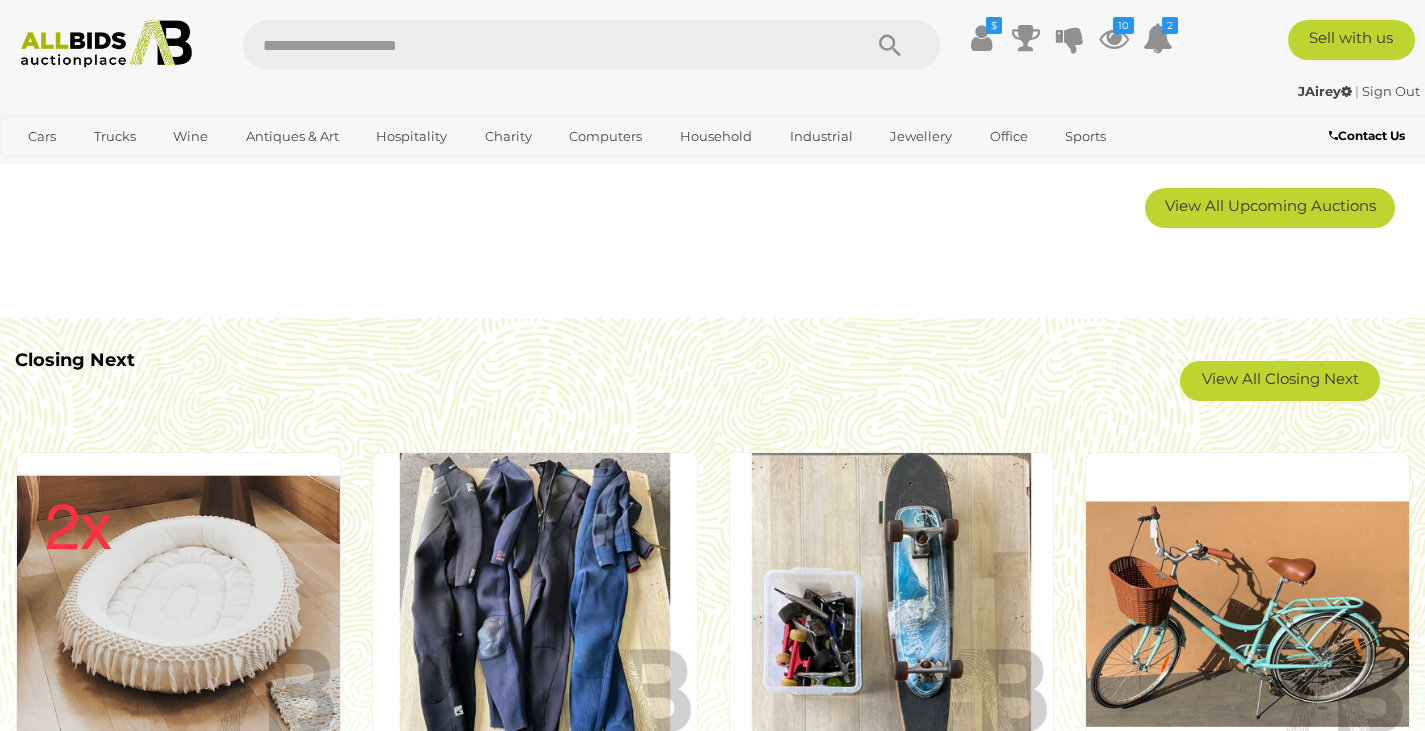 scroll, scrollTop: 1535, scrollLeft: 0, axis: vertical 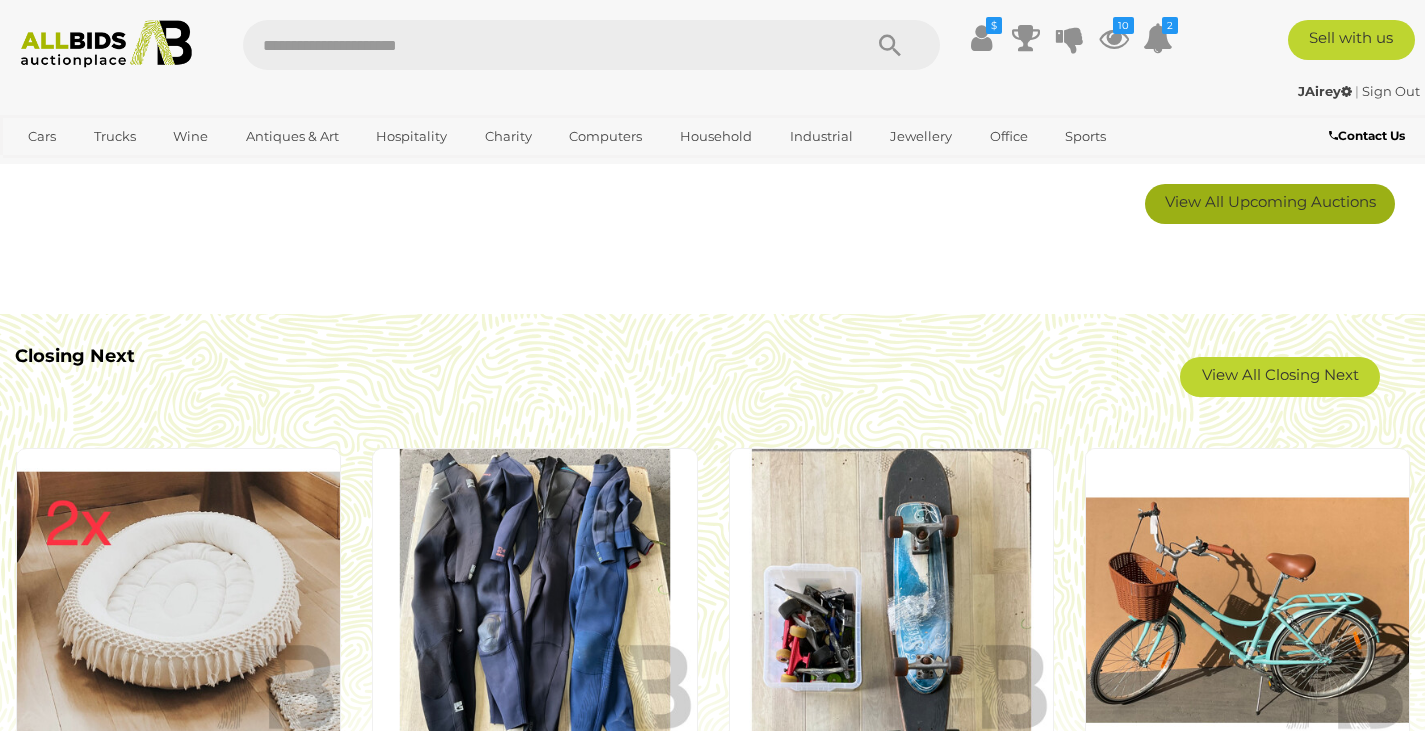 click on "View All Upcoming Auctions" at bounding box center [1270, 204] 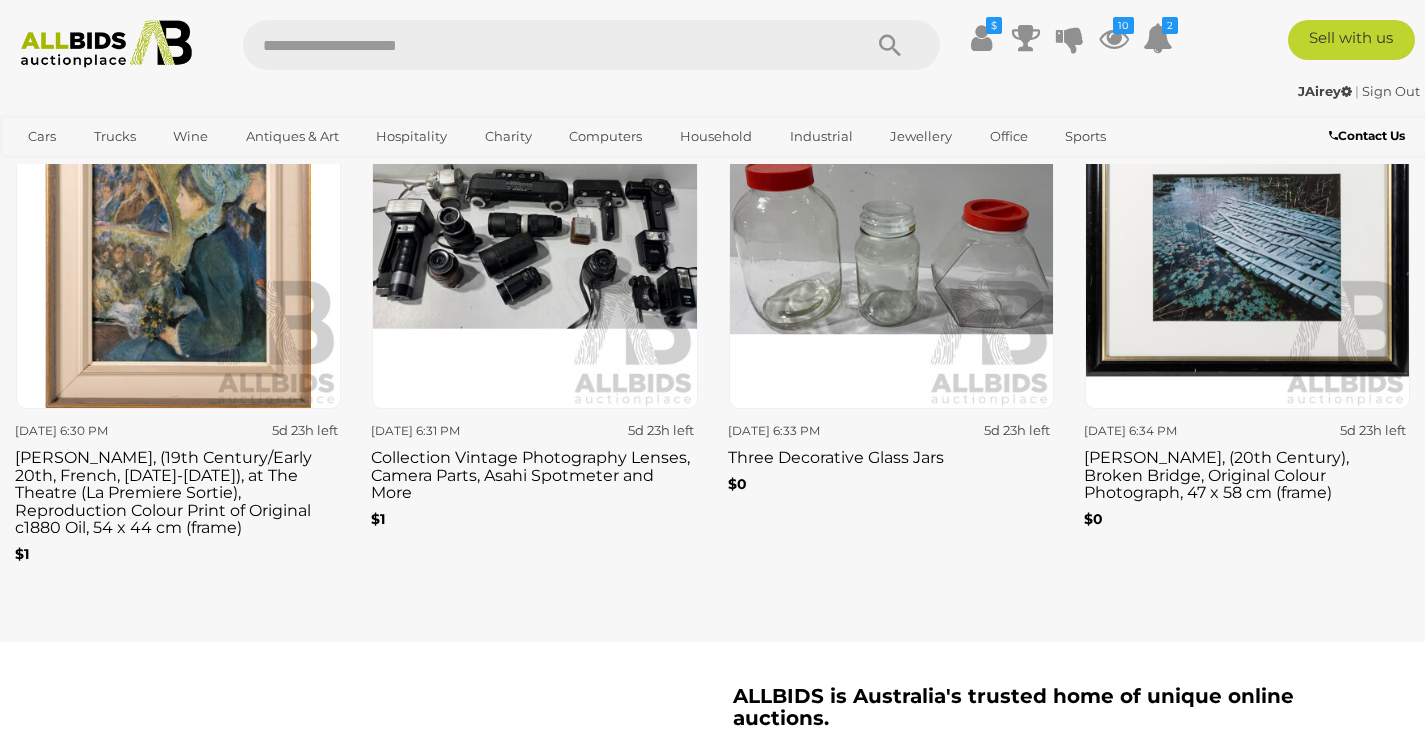 scroll, scrollTop: 5370, scrollLeft: 0, axis: vertical 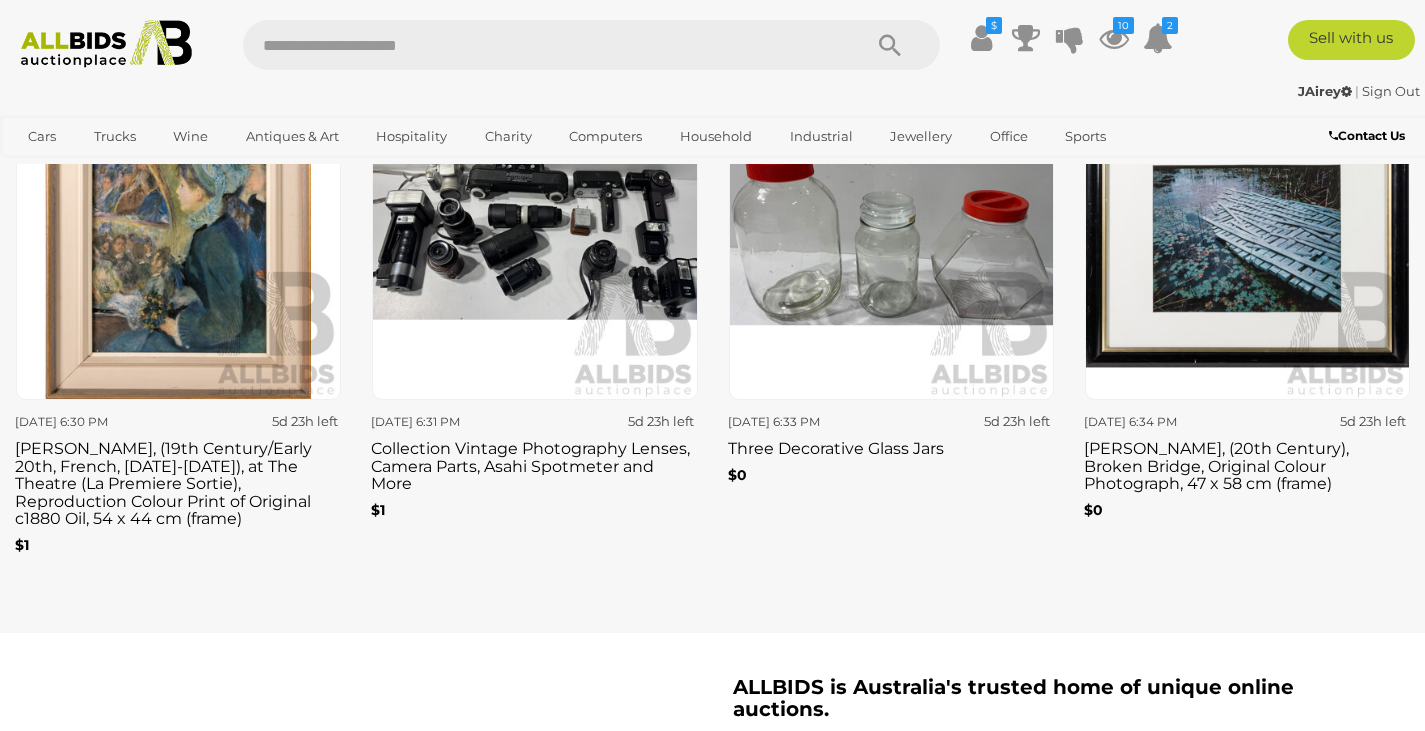 click on "[PERSON_NAME], (19th Century/Early 20th, French, [DATE]-[DATE]), at The Theatre (La Premiere Sortie), Reproduction Colour Print of Original c1880 Oil, 54 x 44 cm (frame)" at bounding box center [178, 481] 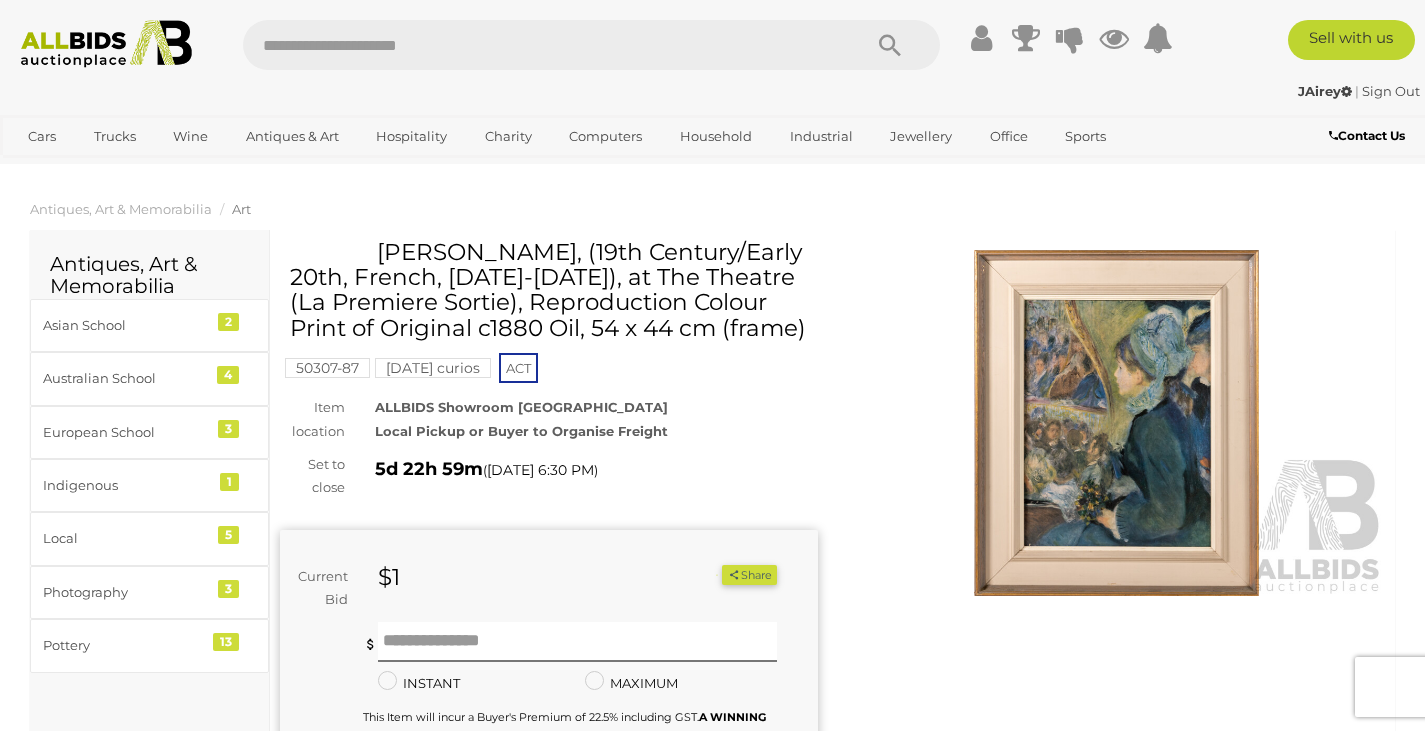 scroll, scrollTop: 0, scrollLeft: 0, axis: both 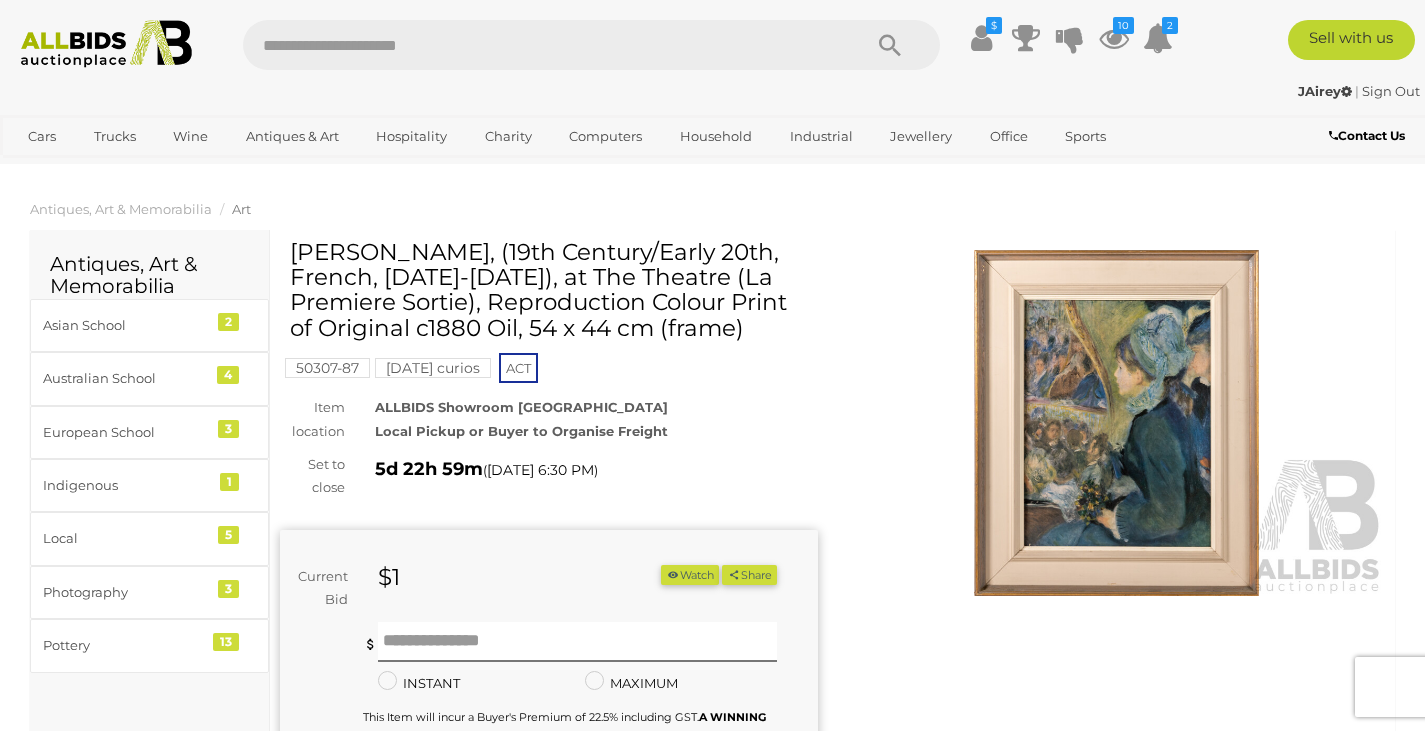 click on "[DATE] curios" at bounding box center [433, 368] 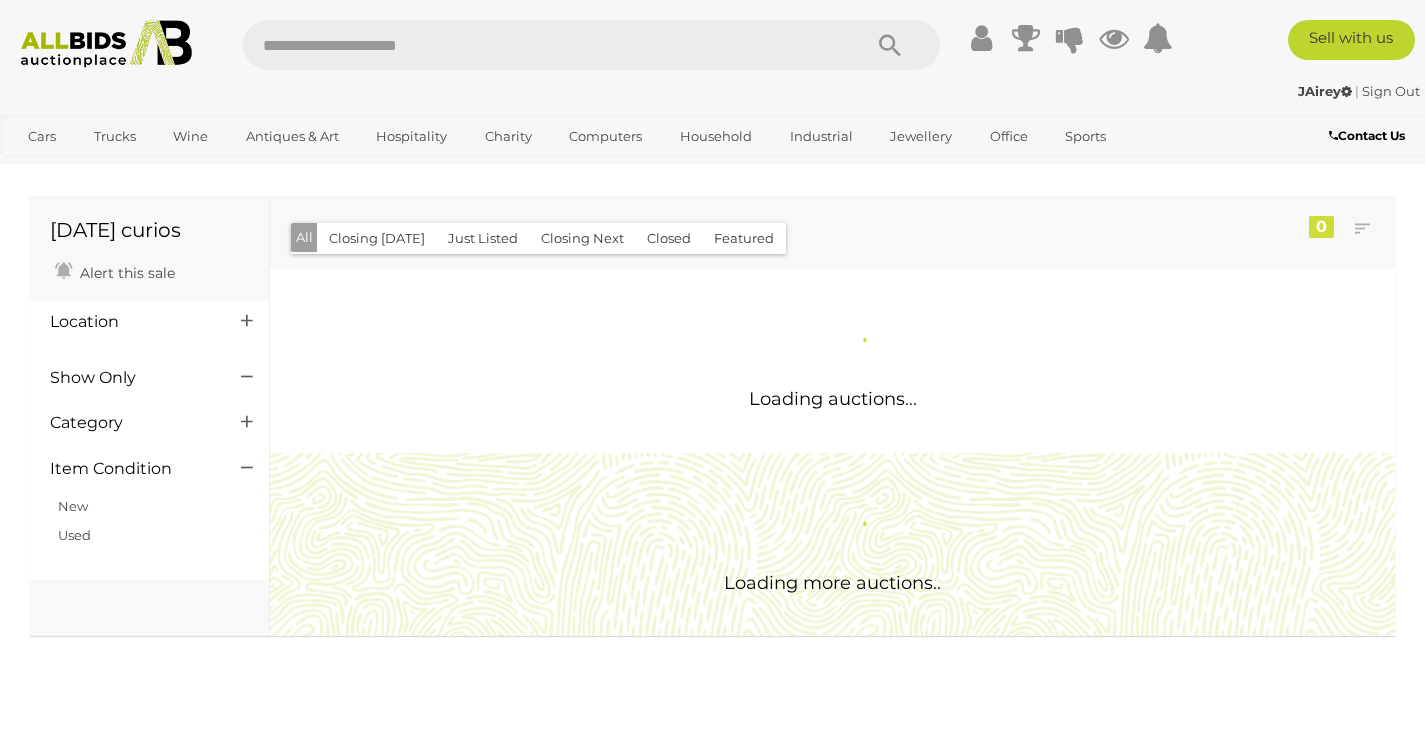 scroll, scrollTop: 0, scrollLeft: 0, axis: both 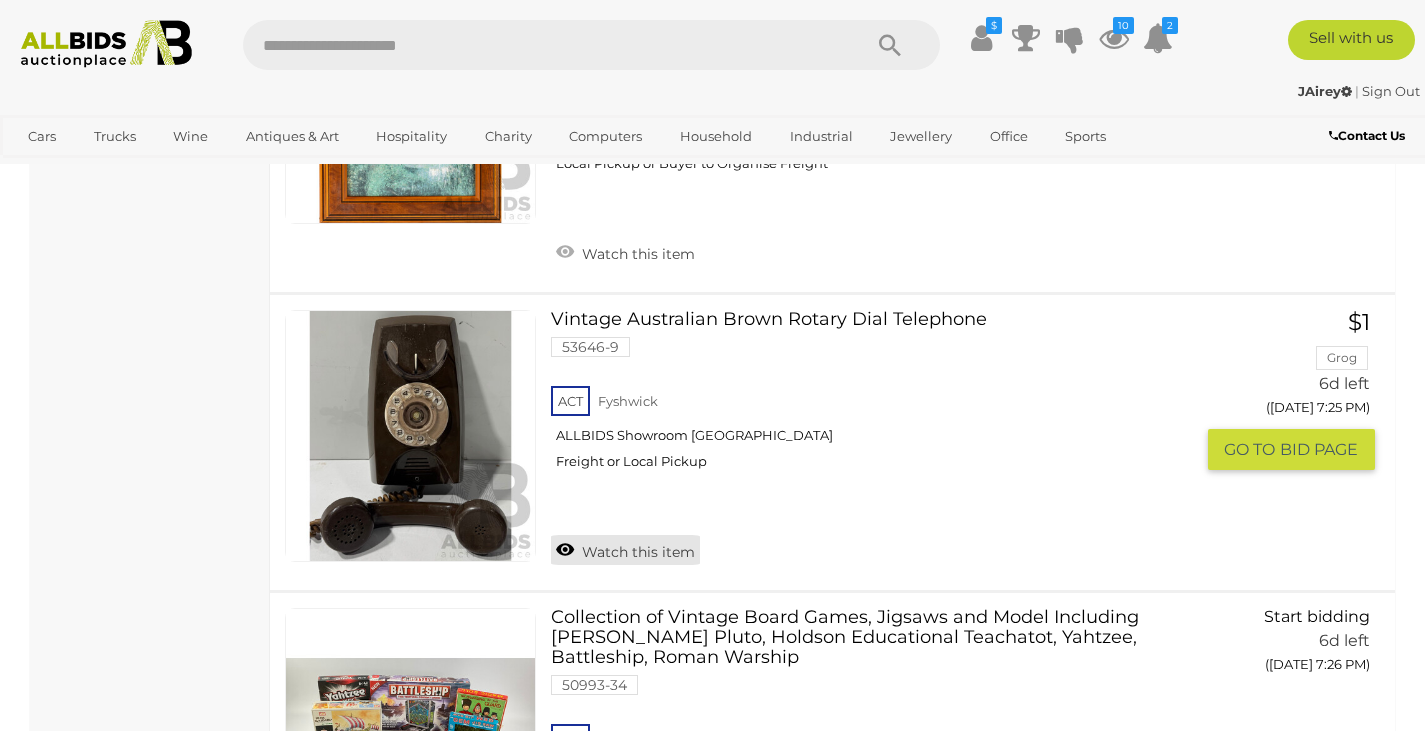 click on "Watch this item" at bounding box center (625, 550) 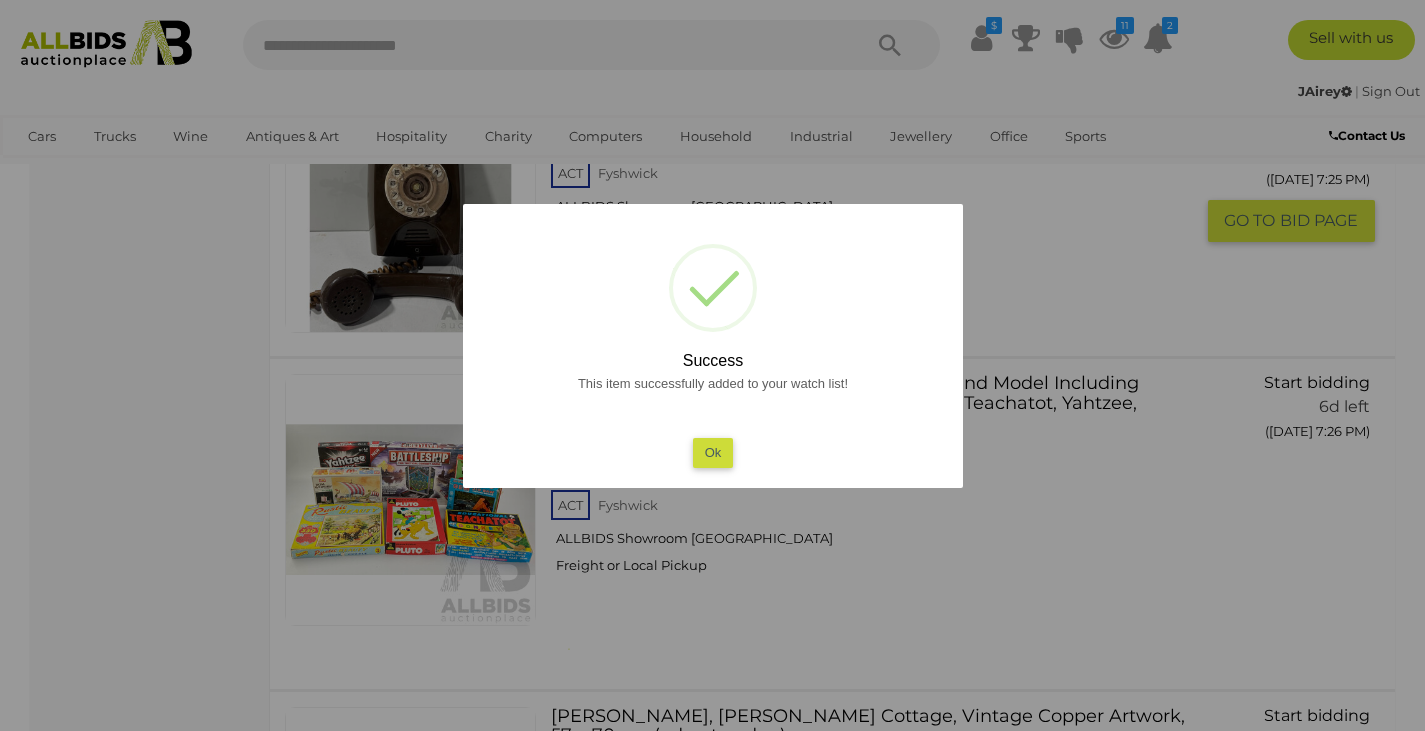 scroll, scrollTop: 13421, scrollLeft: 0, axis: vertical 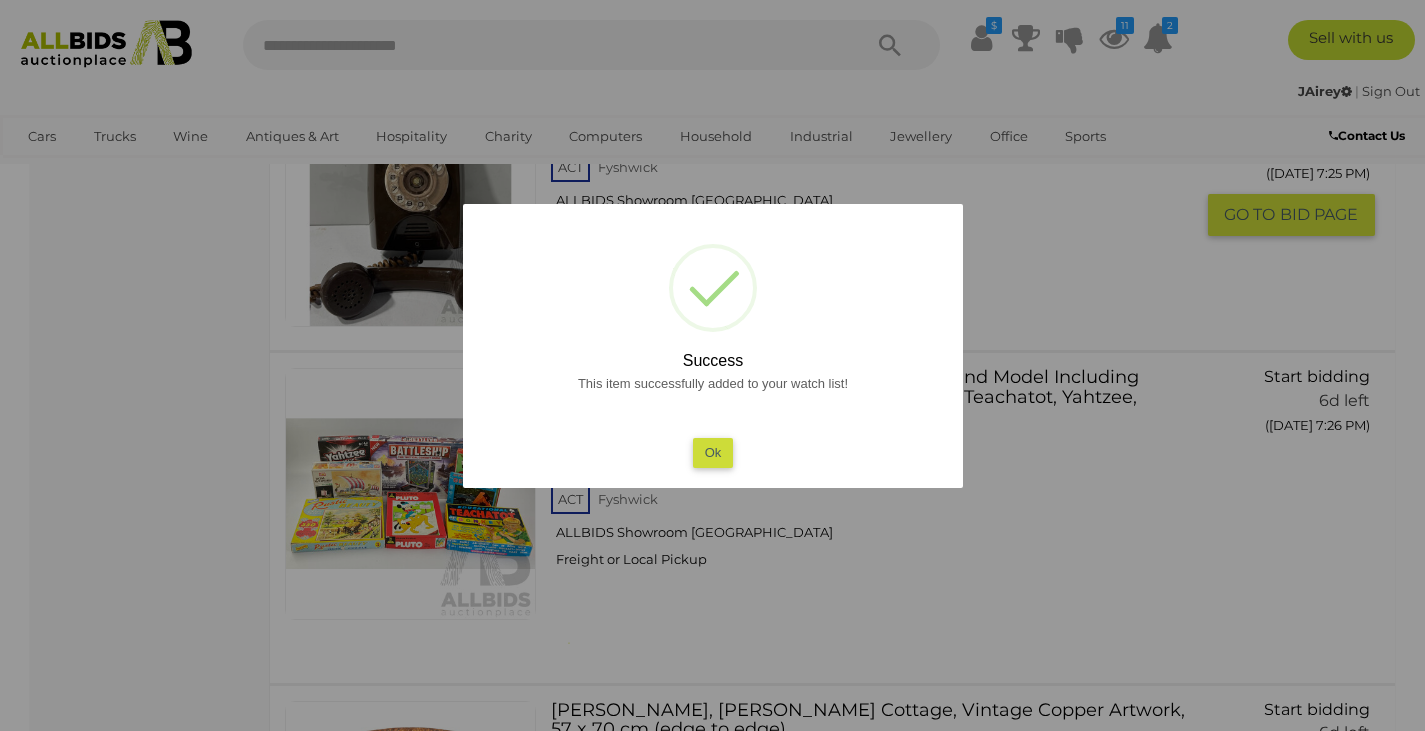 click on "Ok" at bounding box center (712, 452) 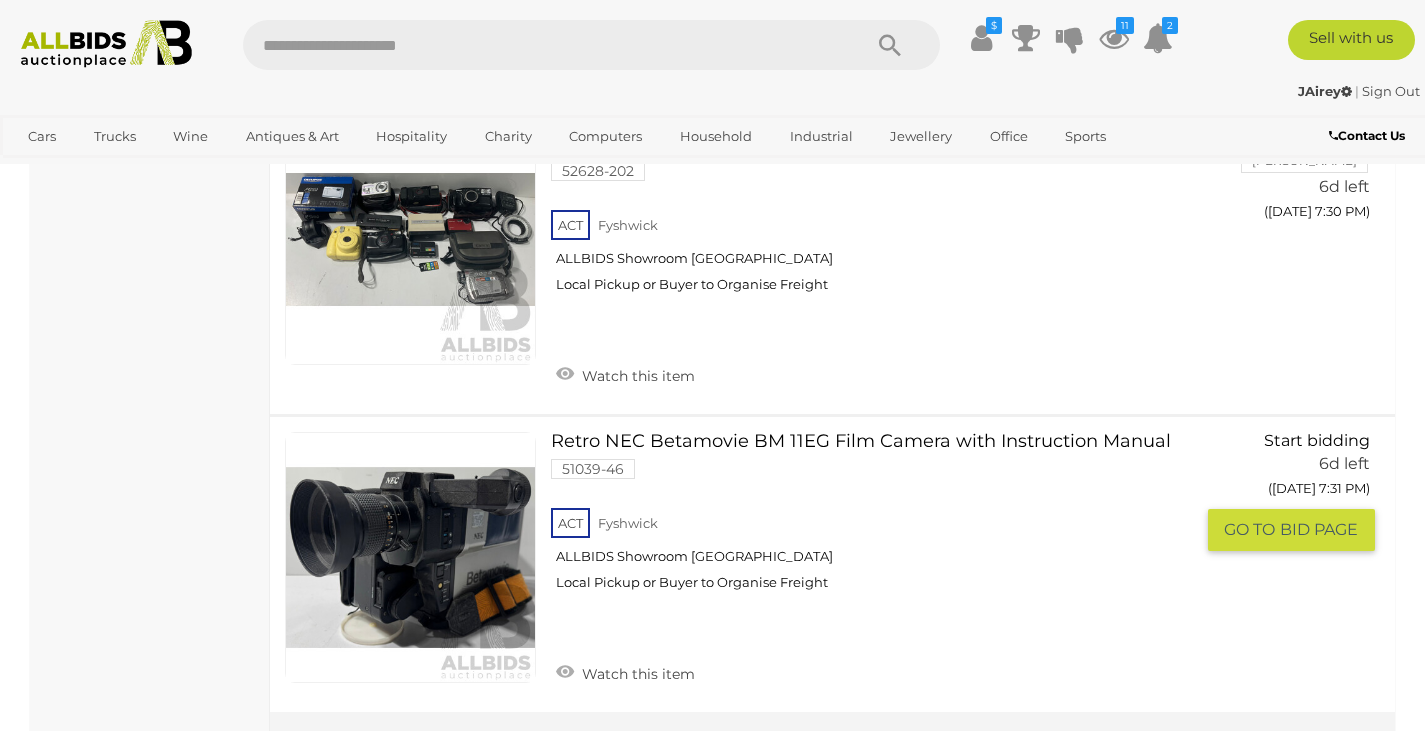 scroll, scrollTop: 15629, scrollLeft: 0, axis: vertical 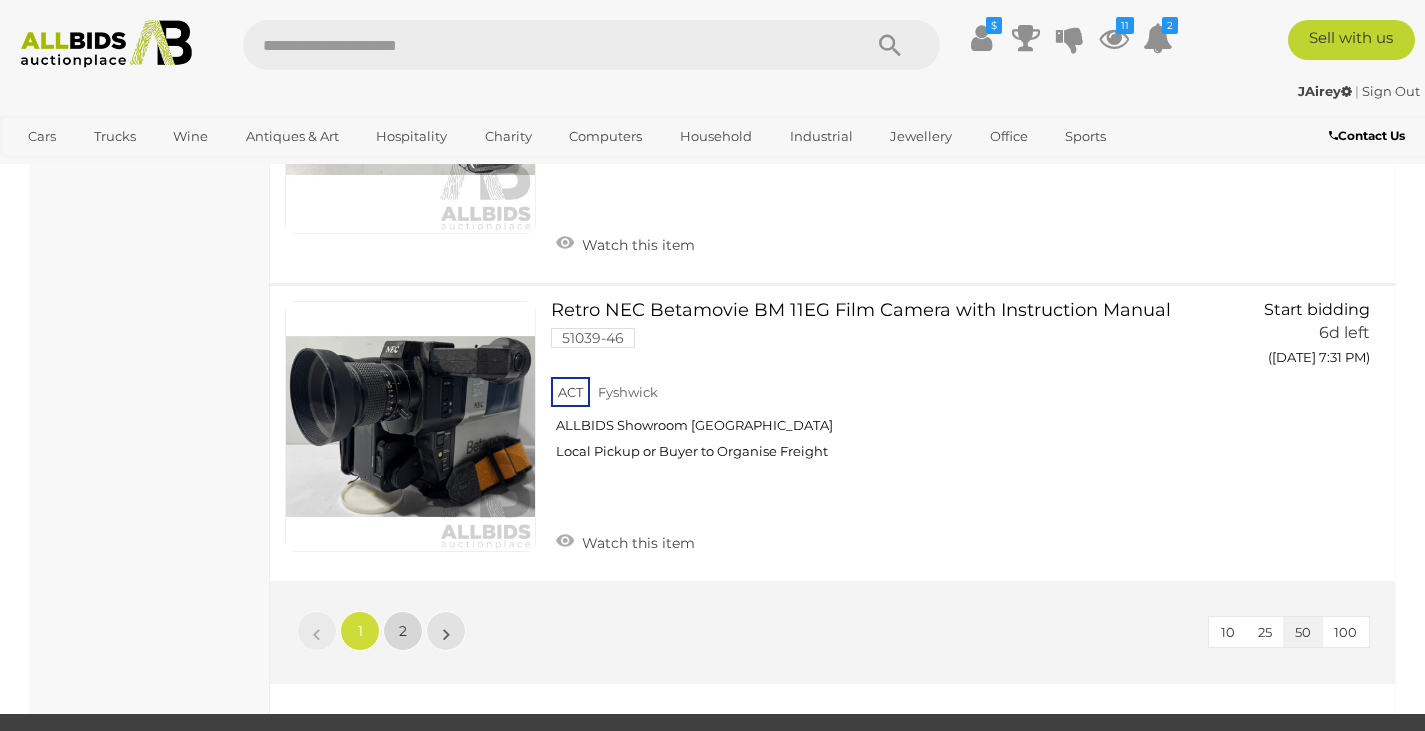 click on "2" at bounding box center [403, 631] 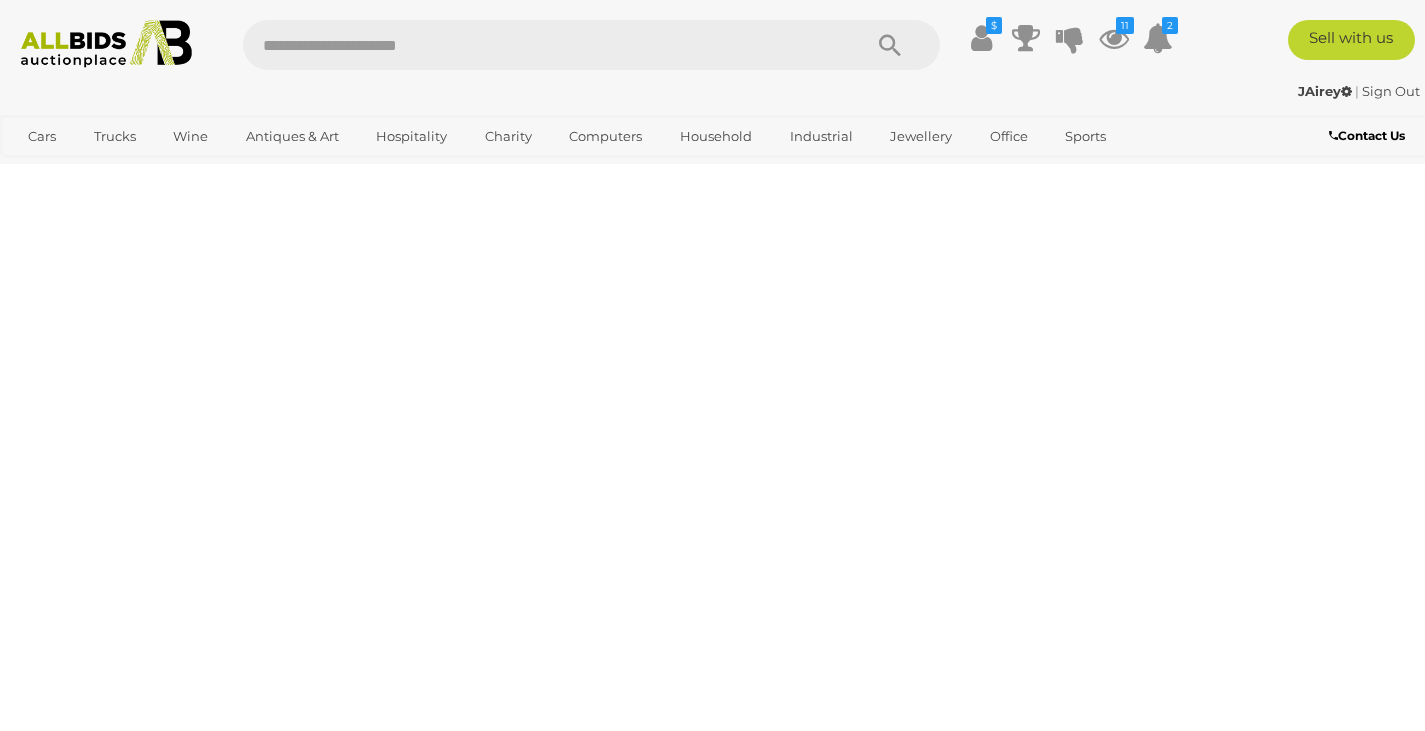scroll, scrollTop: 102, scrollLeft: 0, axis: vertical 